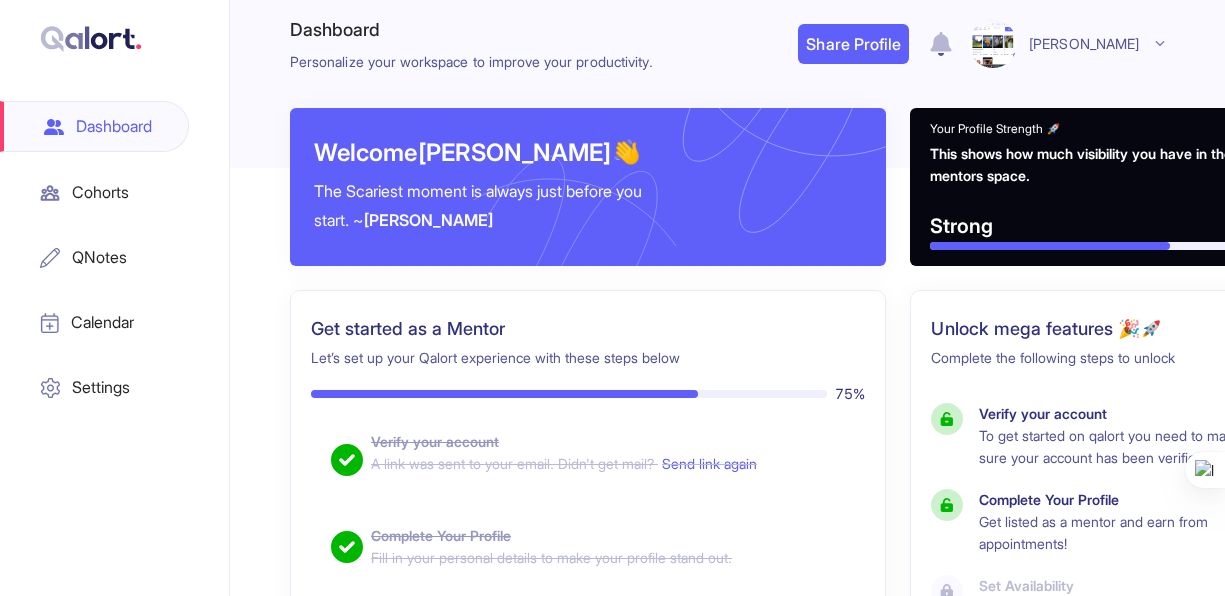 scroll, scrollTop: 0, scrollLeft: 0, axis: both 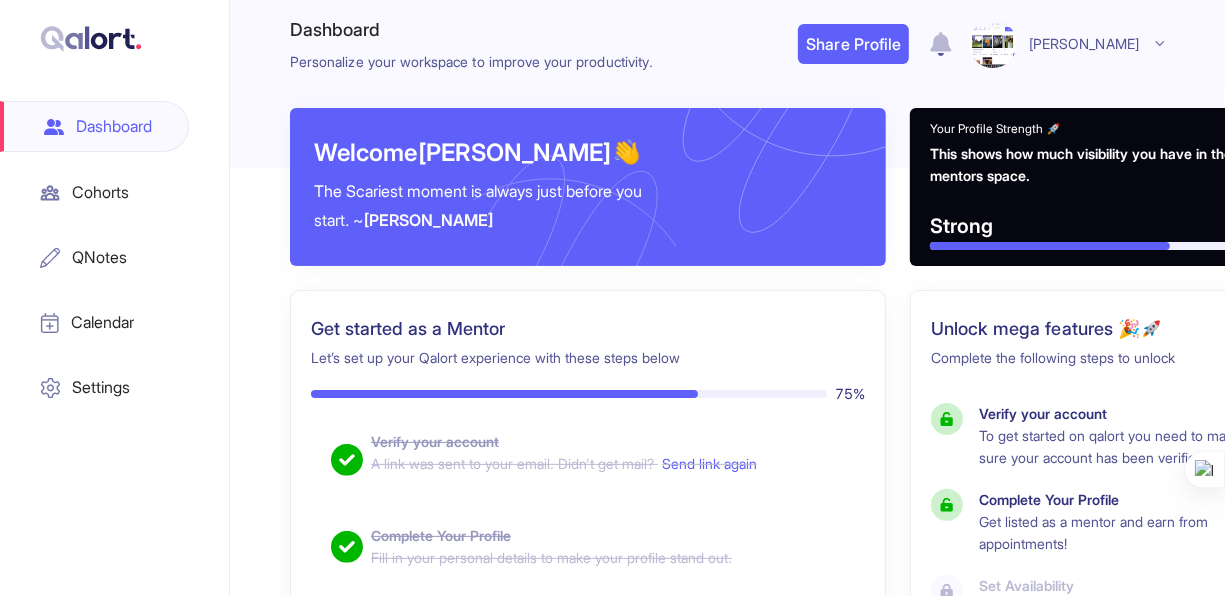 click on "Cohorts" at bounding box center [94, 192] 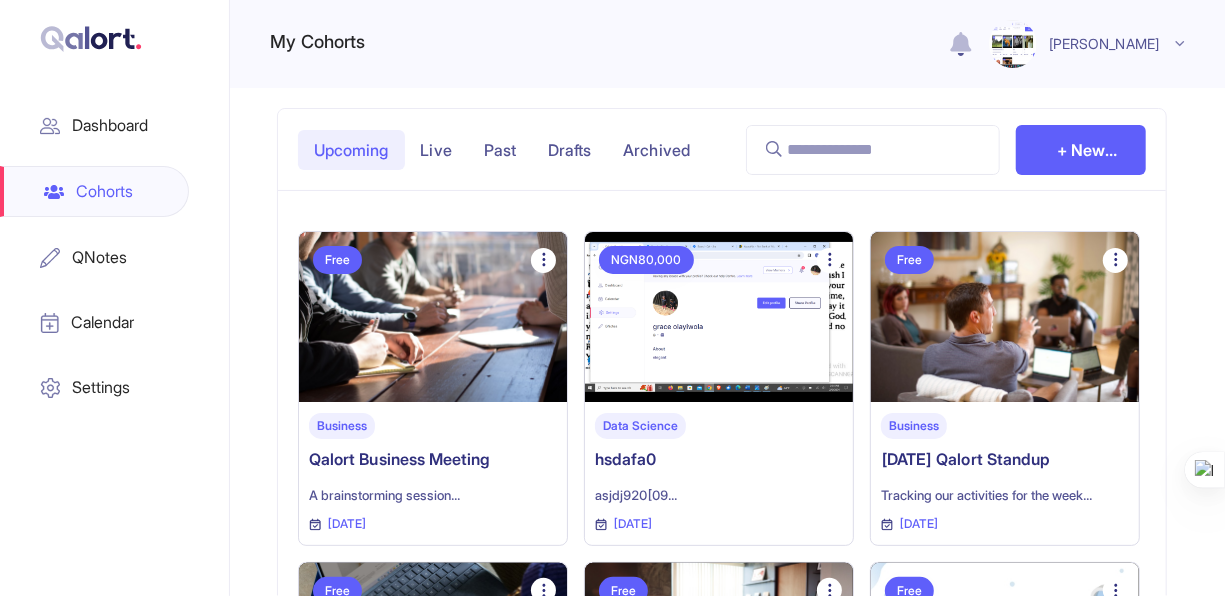 click on "+ New Cohort" at bounding box center (1081, 150) 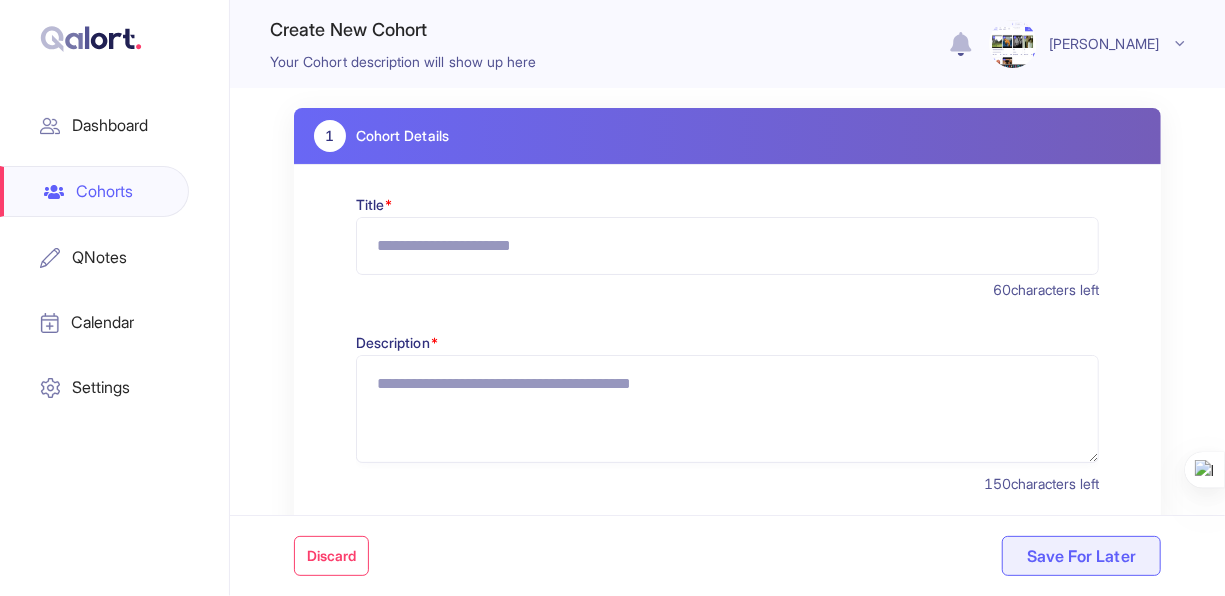 click on "Title  *" at bounding box center (727, 246) 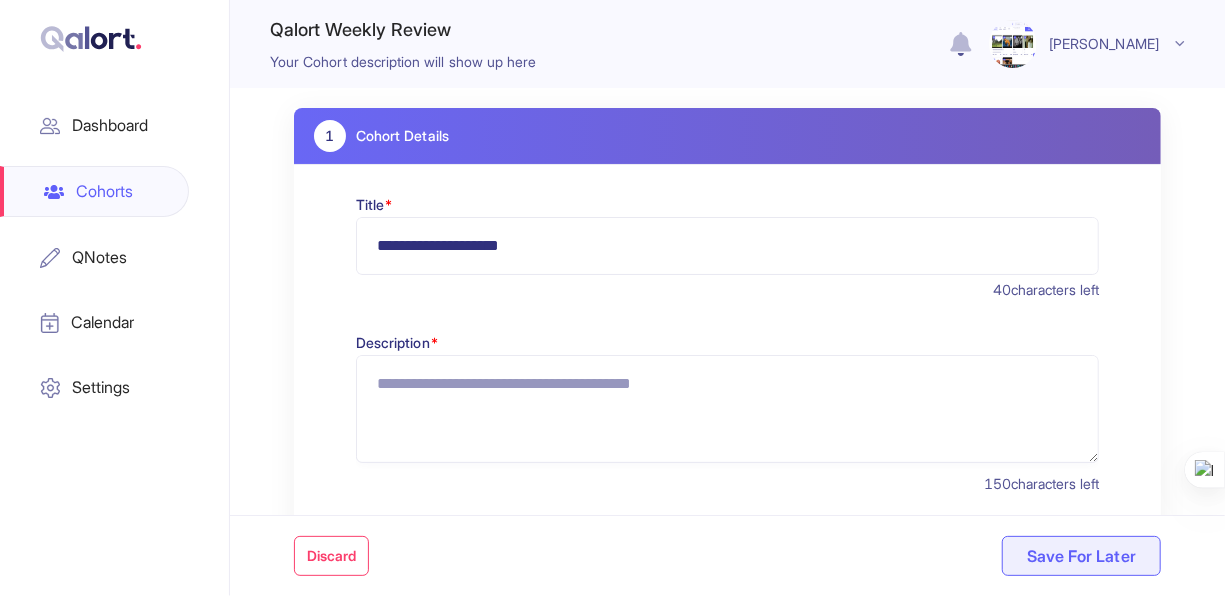 type on "**********" 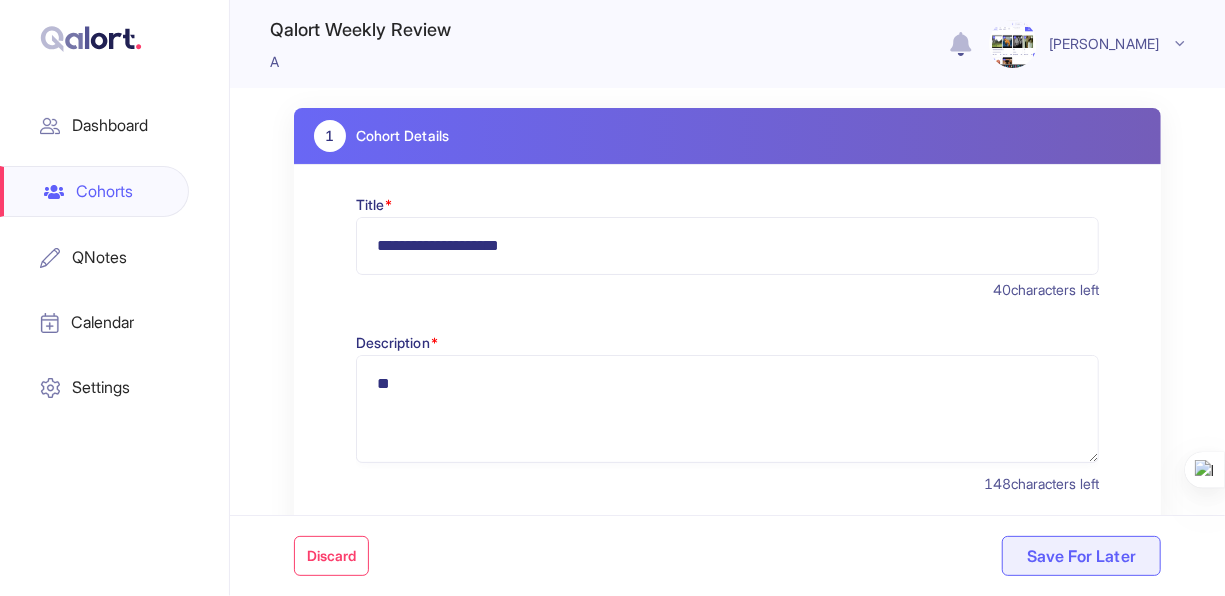 type on "*" 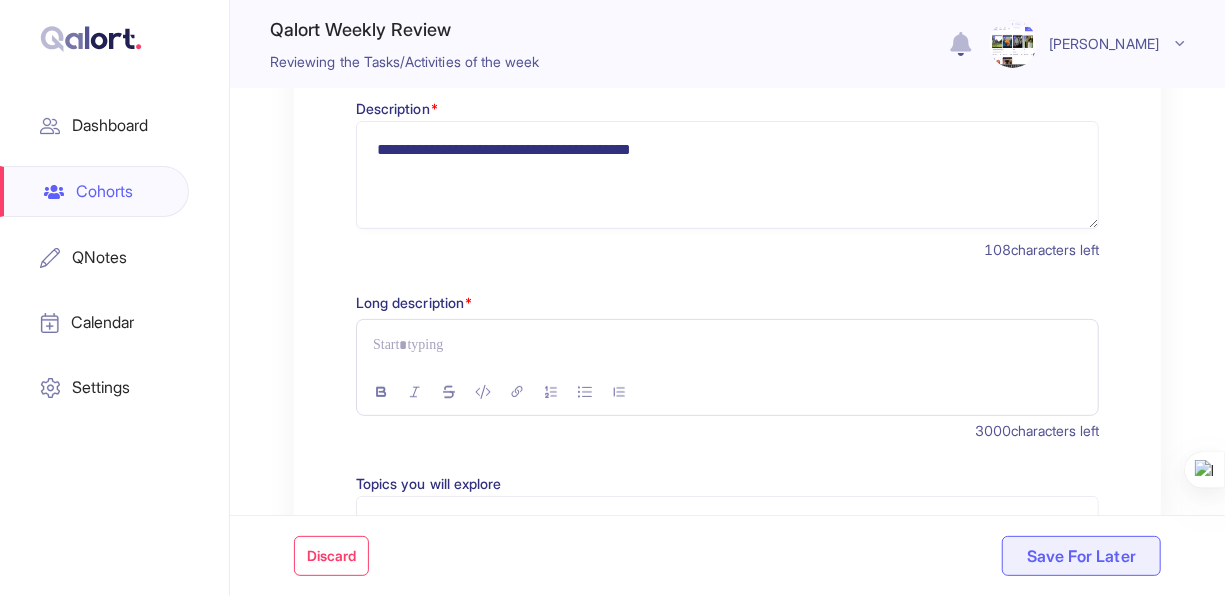 scroll, scrollTop: 238, scrollLeft: 0, axis: vertical 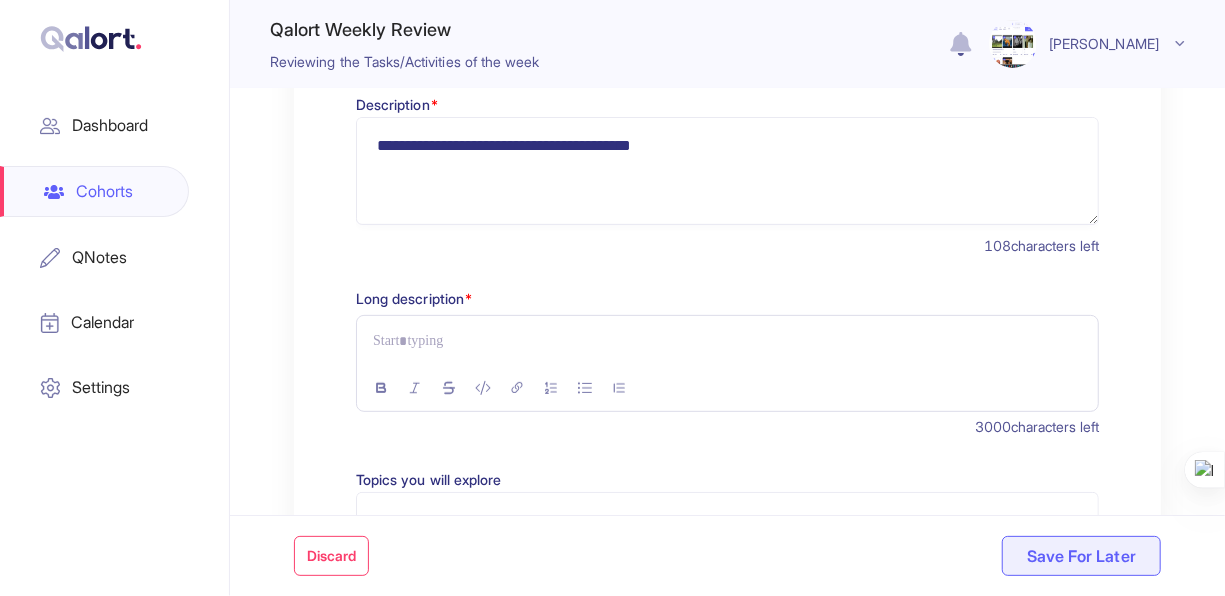 type on "**********" 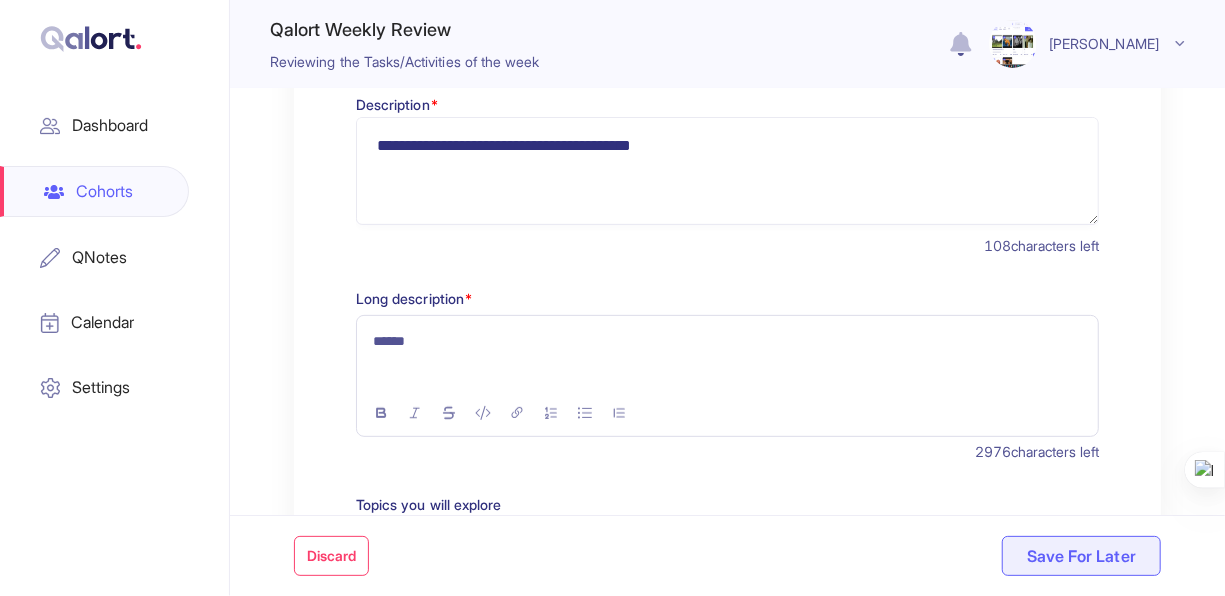 click 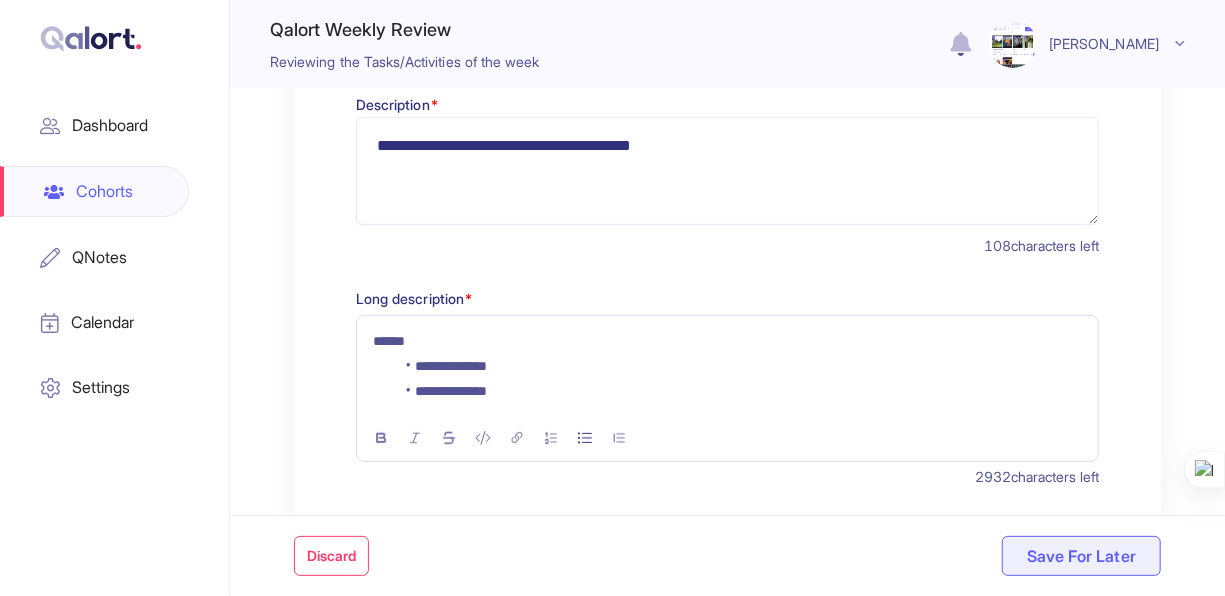 click on "**********" at bounding box center (738, 391) 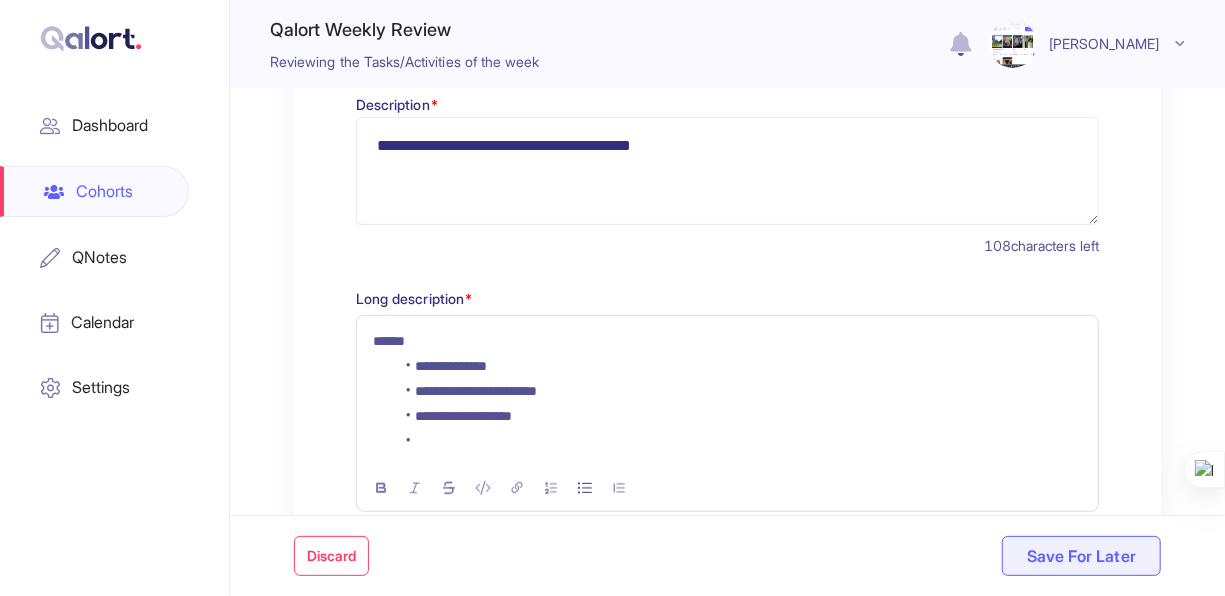 click on "**********" at bounding box center (738, 391) 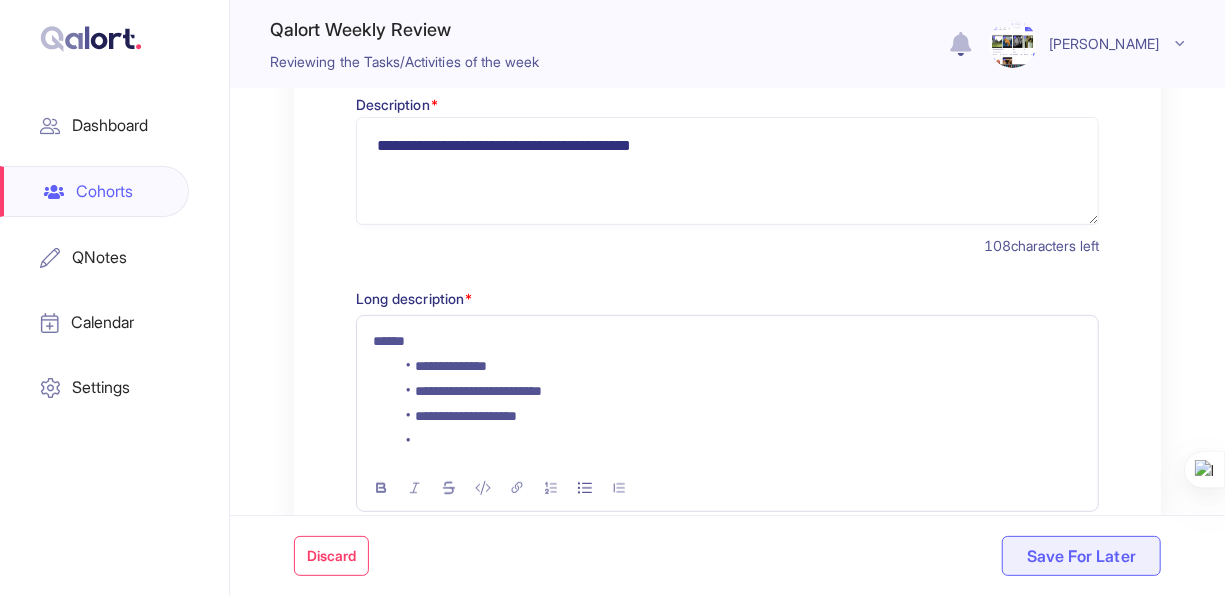 click at bounding box center [738, 441] 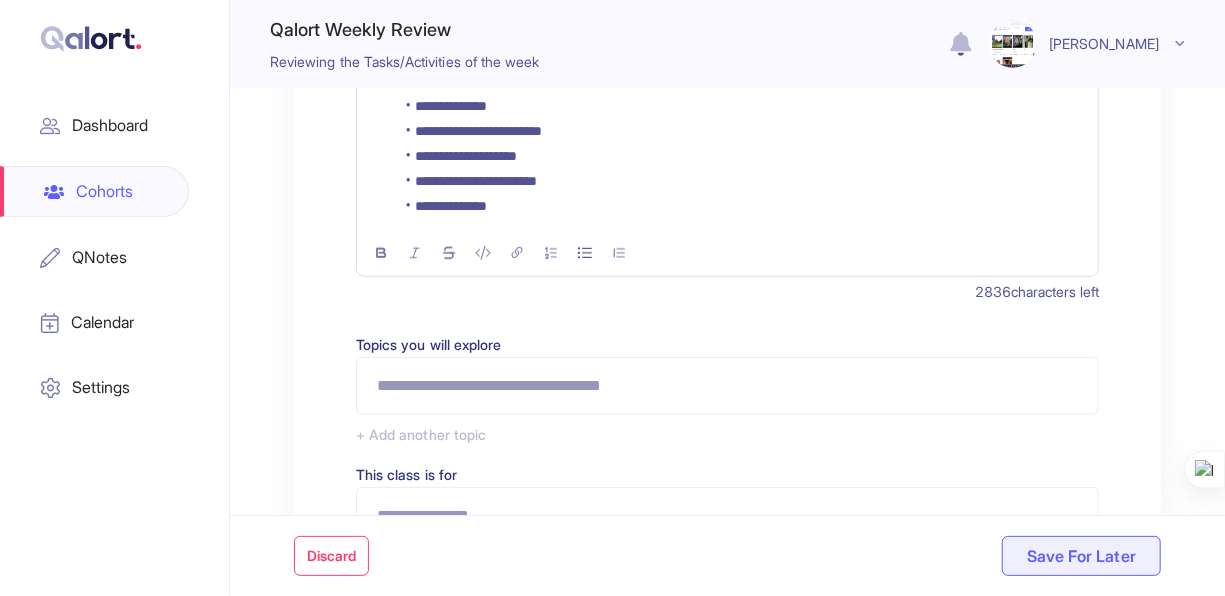 scroll, scrollTop: 490, scrollLeft: 0, axis: vertical 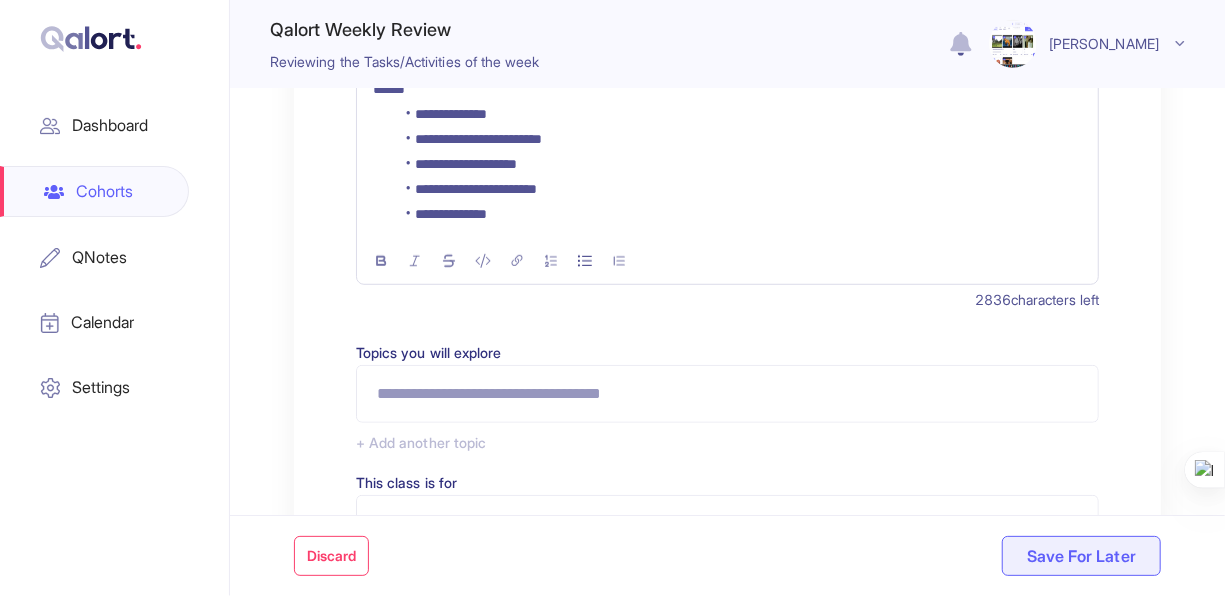 click on "Topics you will explore" at bounding box center [727, 394] 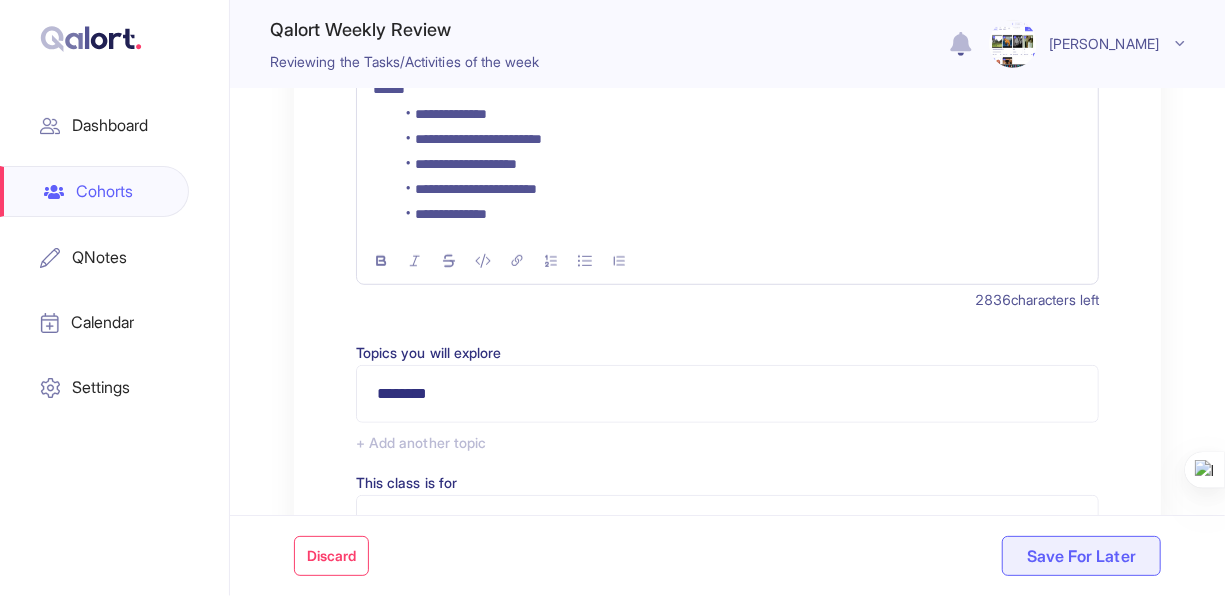 type on "********" 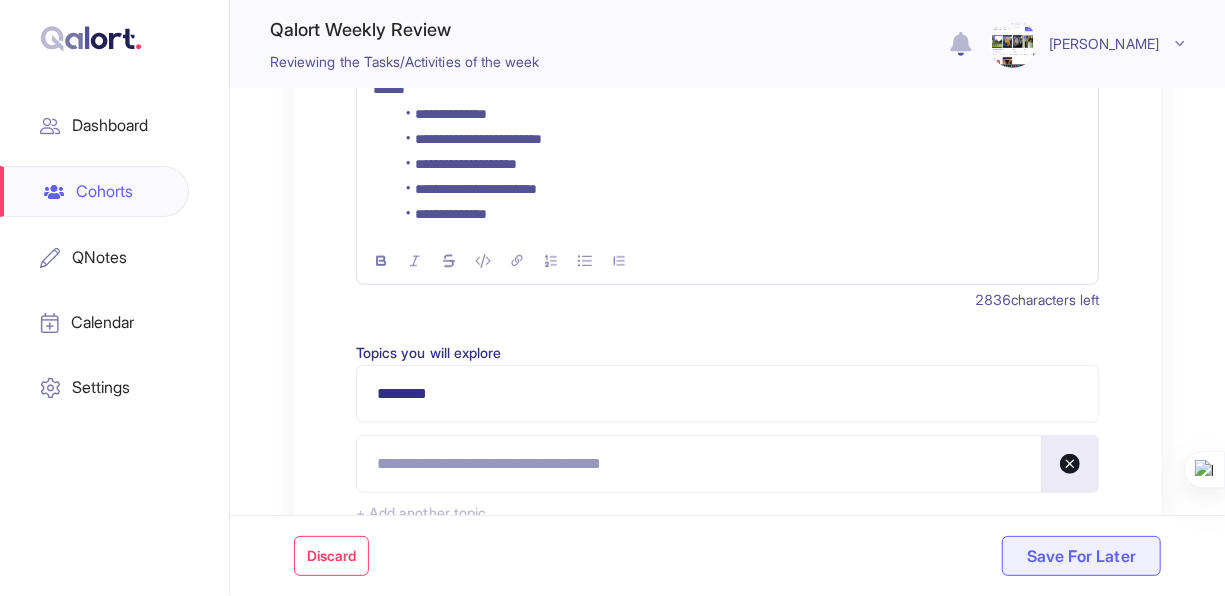 click at bounding box center [727, 464] 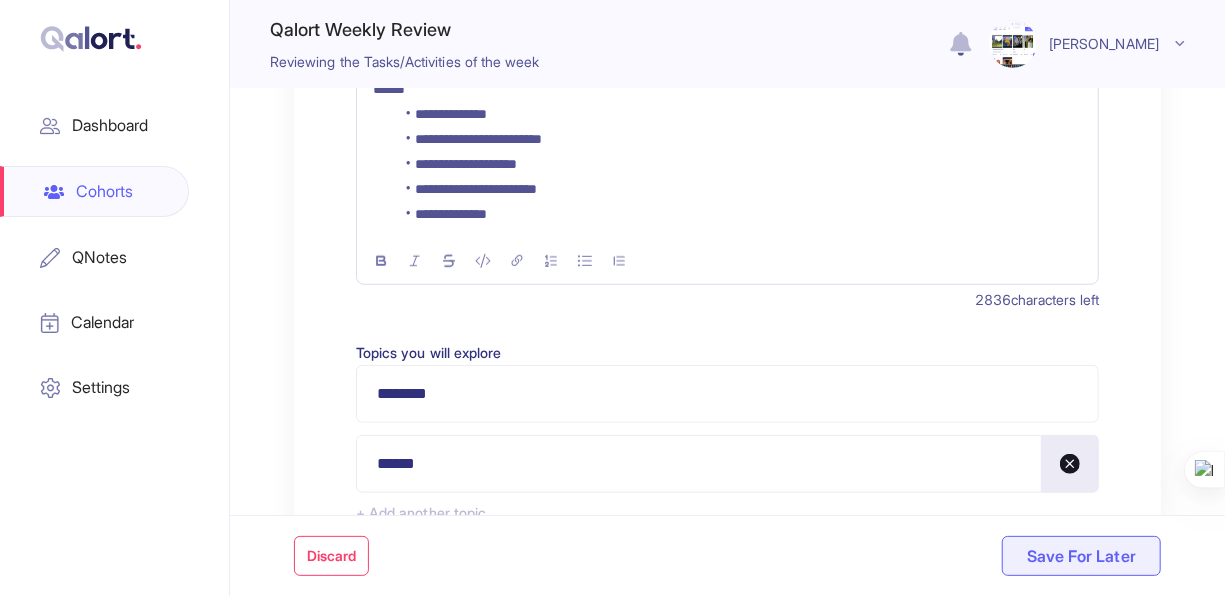 type on "******" 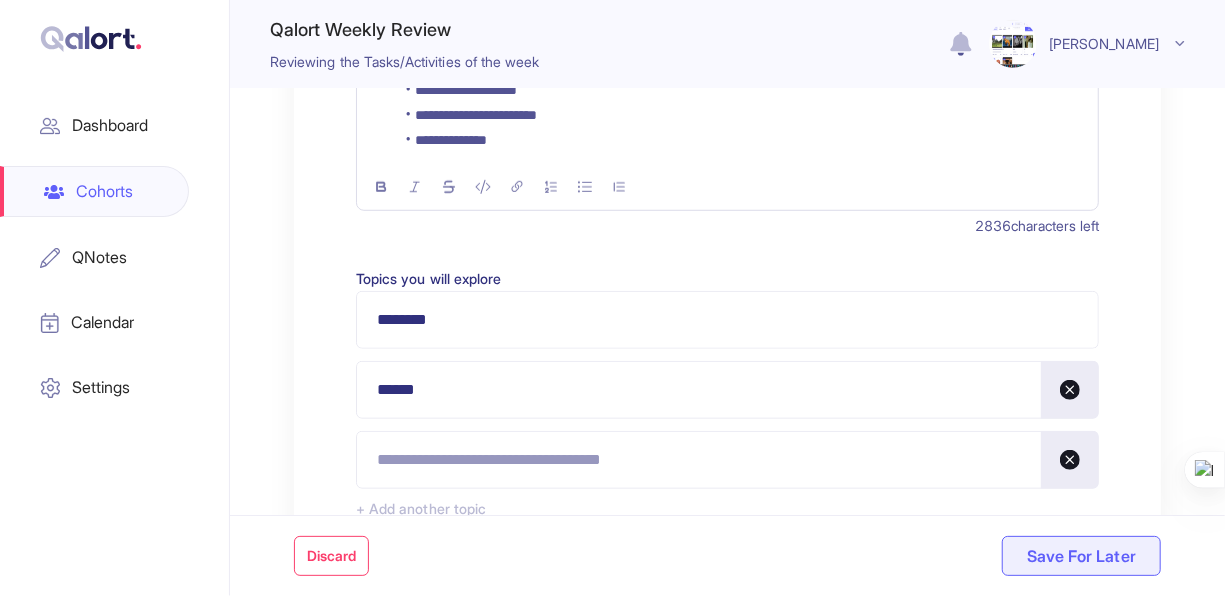 scroll, scrollTop: 570, scrollLeft: 0, axis: vertical 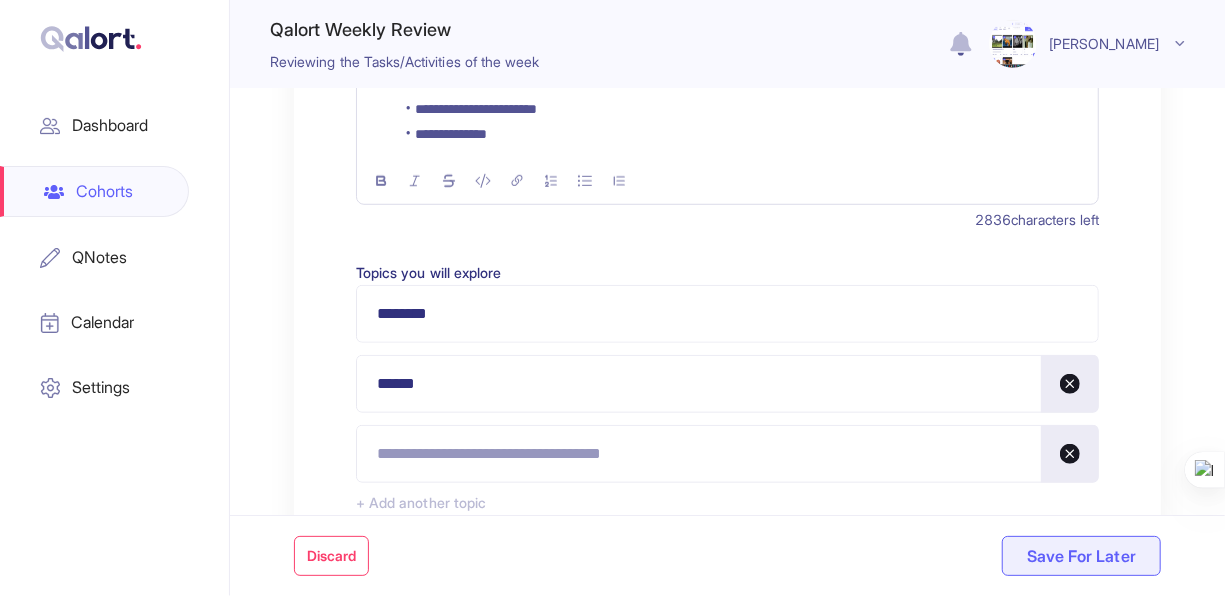 click at bounding box center (727, 454) 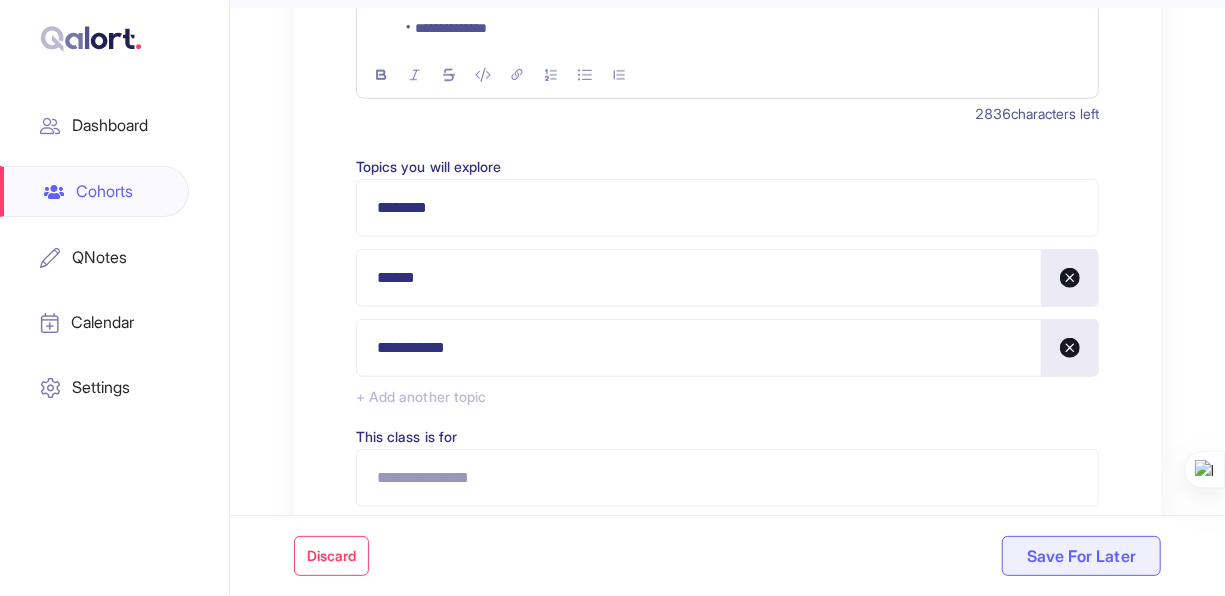 scroll, scrollTop: 679, scrollLeft: 0, axis: vertical 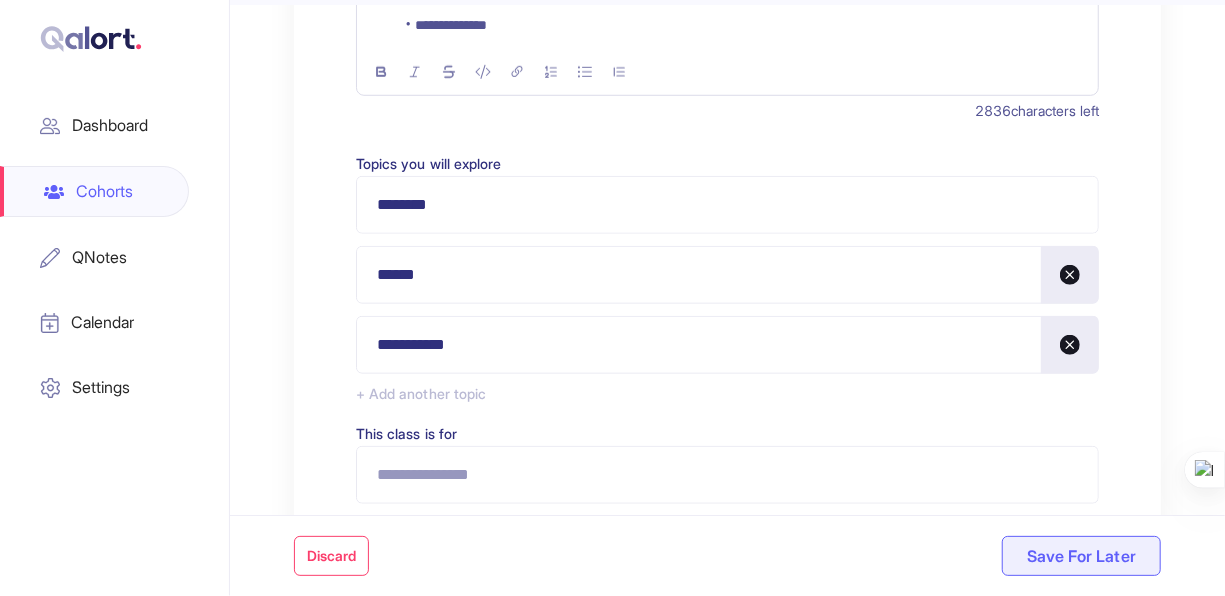 type on "**********" 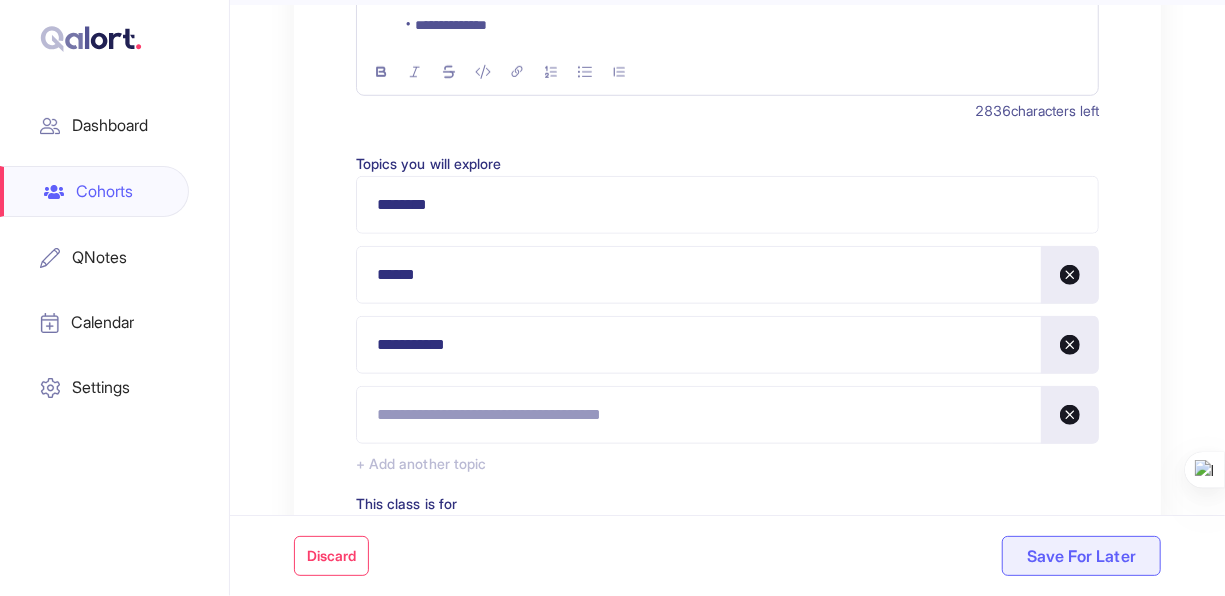click at bounding box center (727, 415) 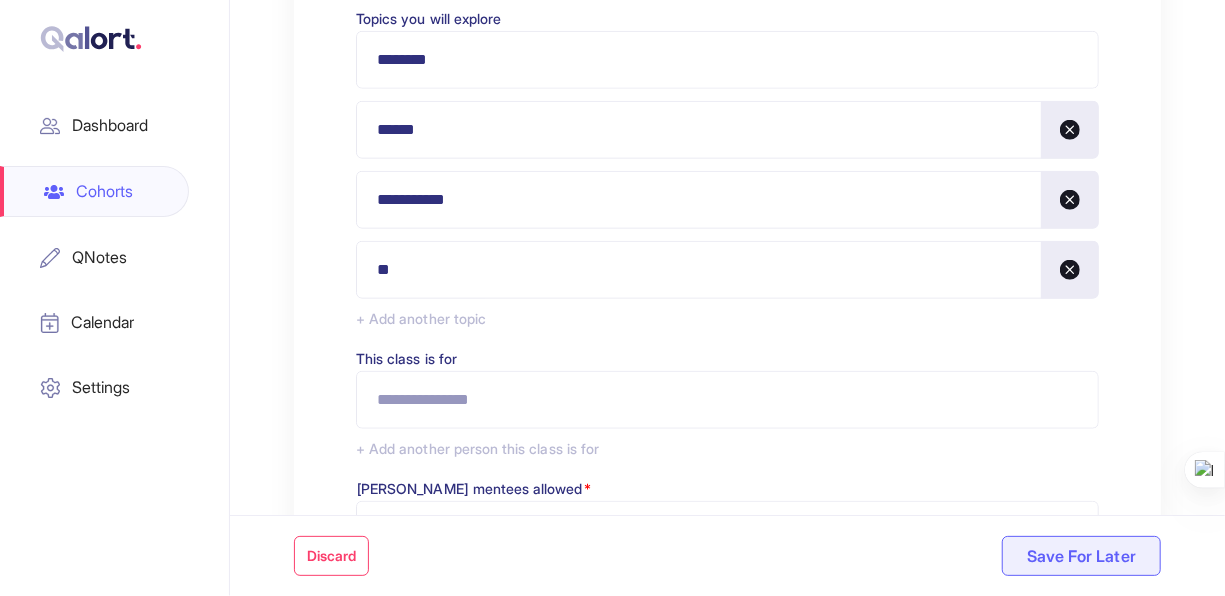 scroll, scrollTop: 831, scrollLeft: 0, axis: vertical 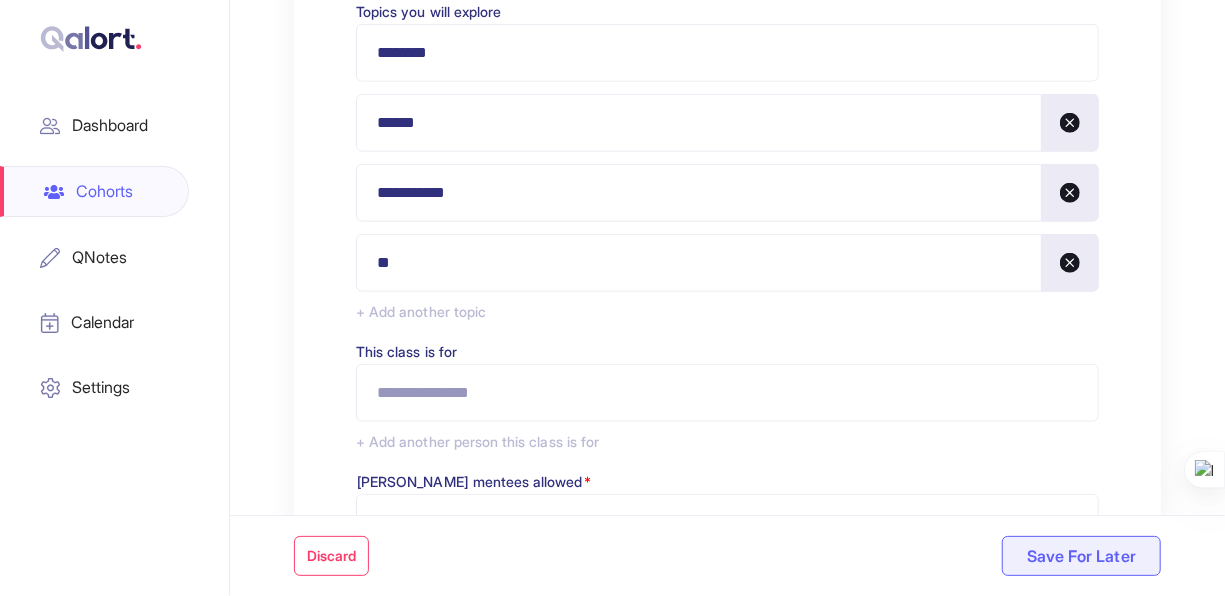 type on "**" 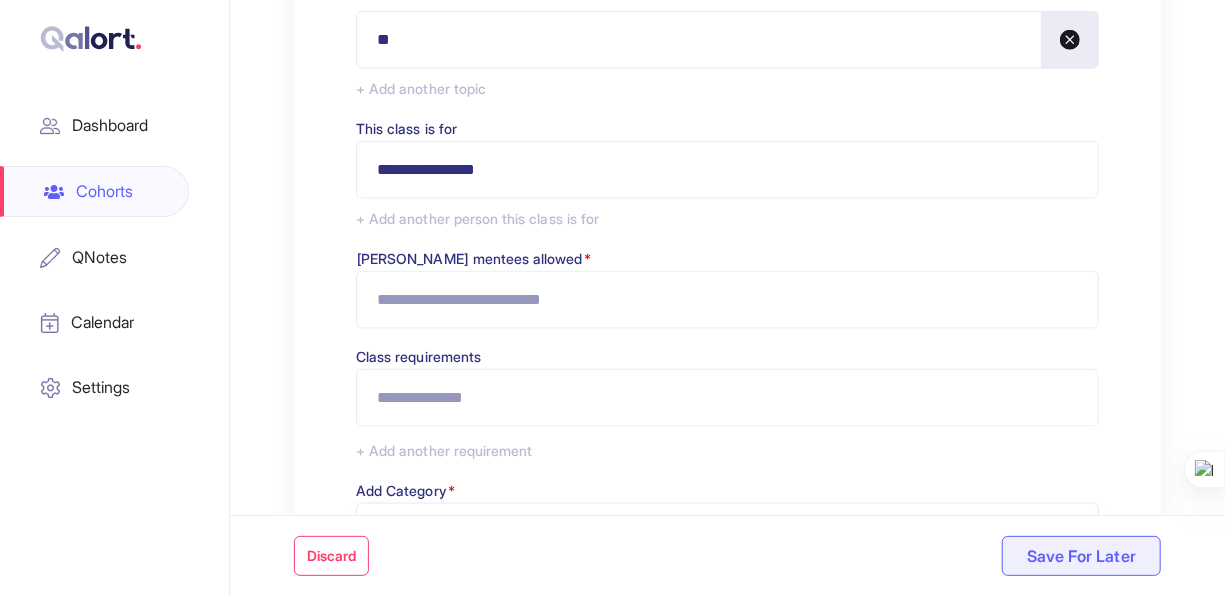 scroll, scrollTop: 1054, scrollLeft: 0, axis: vertical 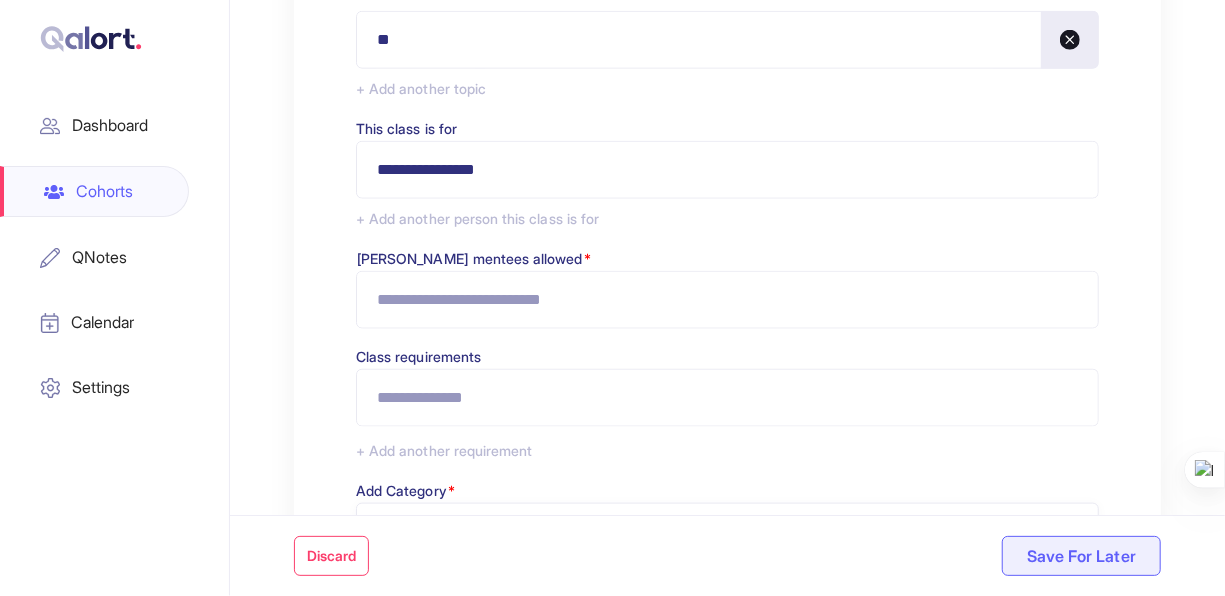 type on "**********" 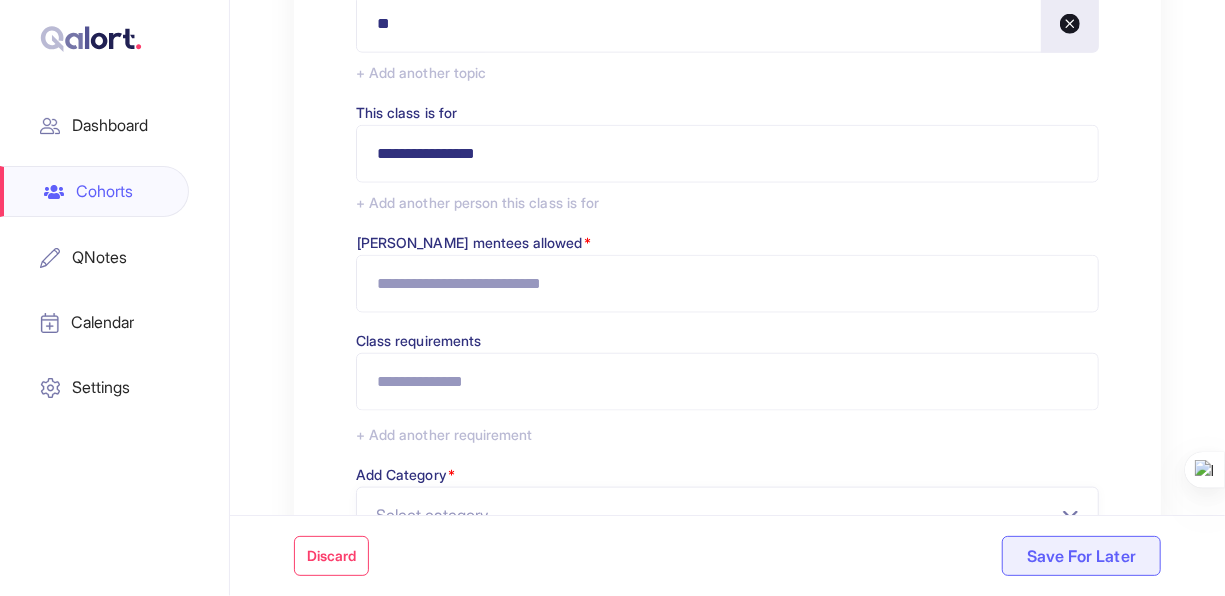 scroll, scrollTop: 1091, scrollLeft: 0, axis: vertical 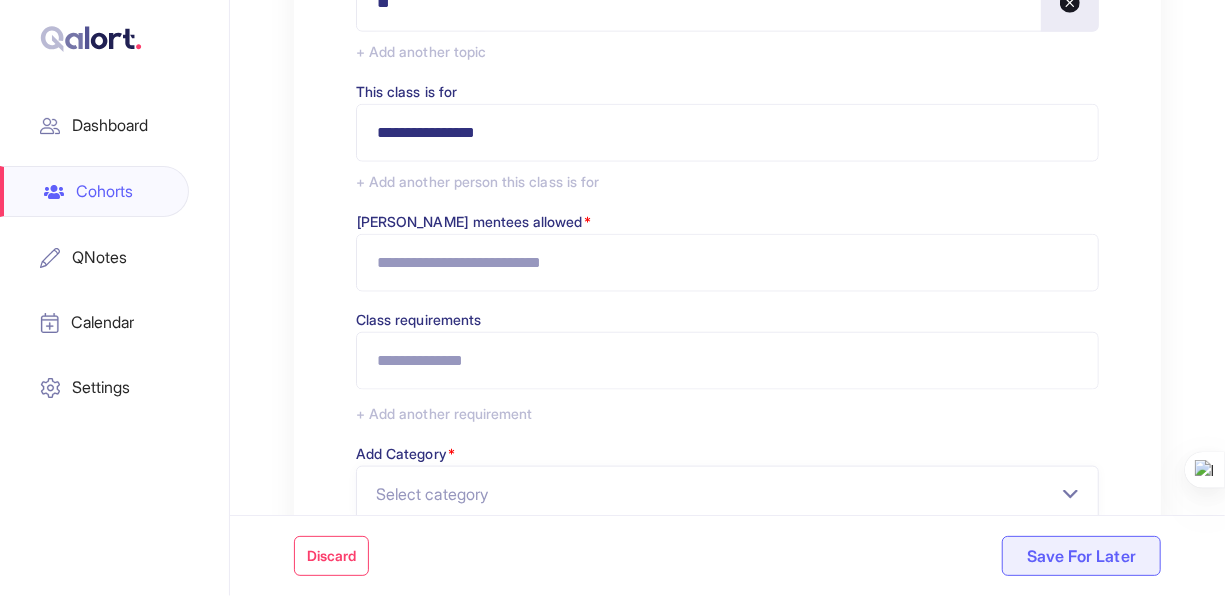 type on "**" 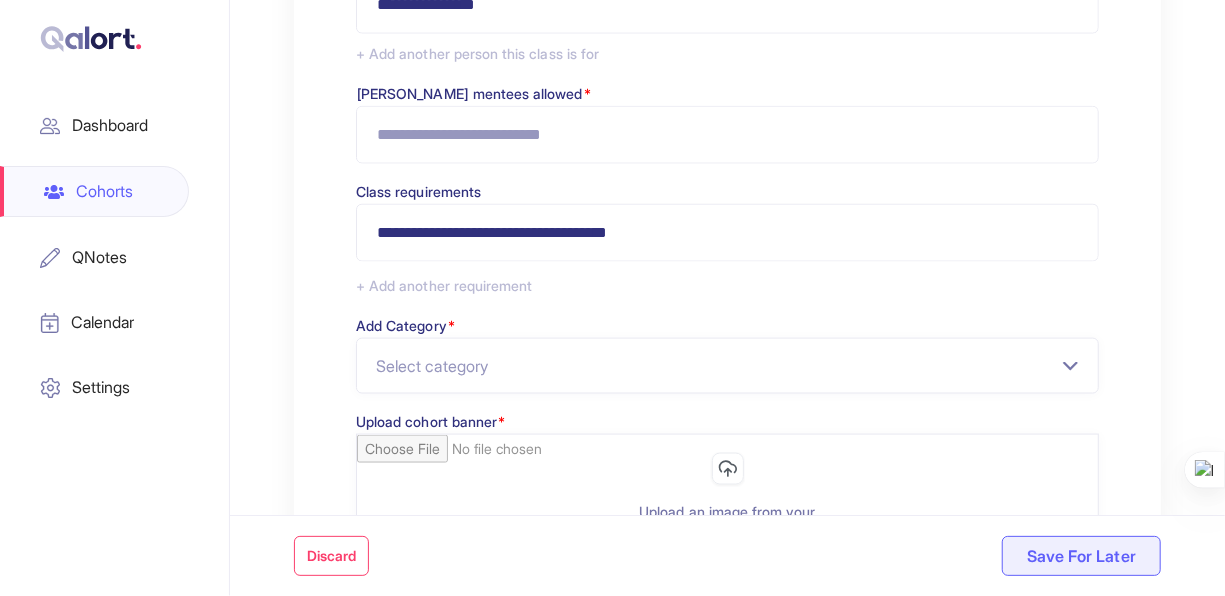 scroll, scrollTop: 1226, scrollLeft: 0, axis: vertical 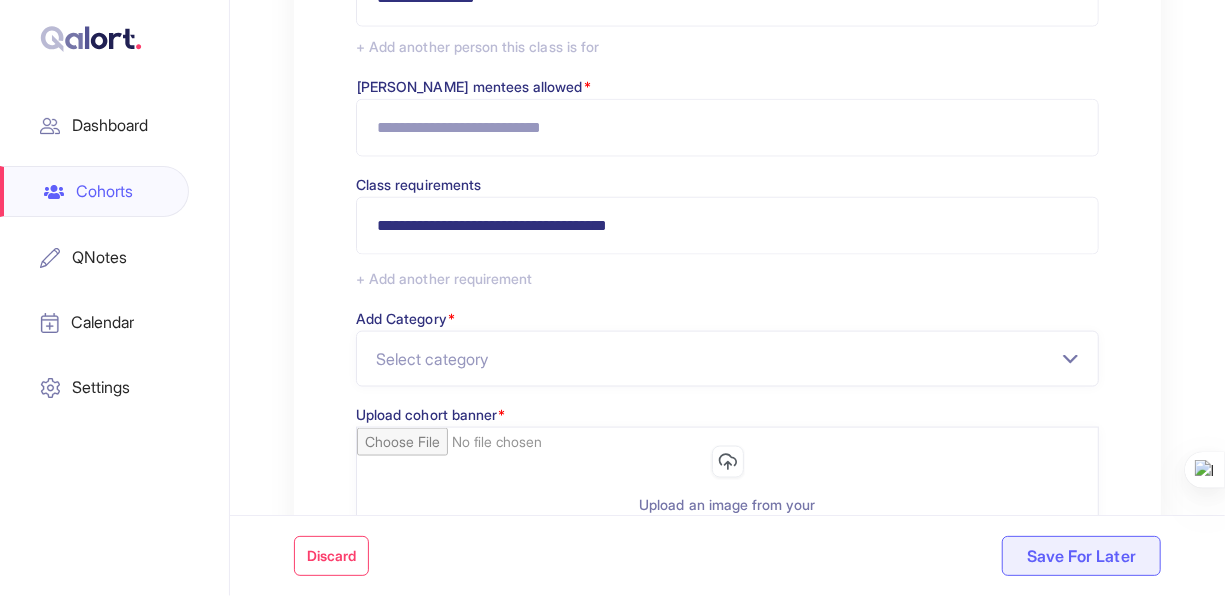 type on "**********" 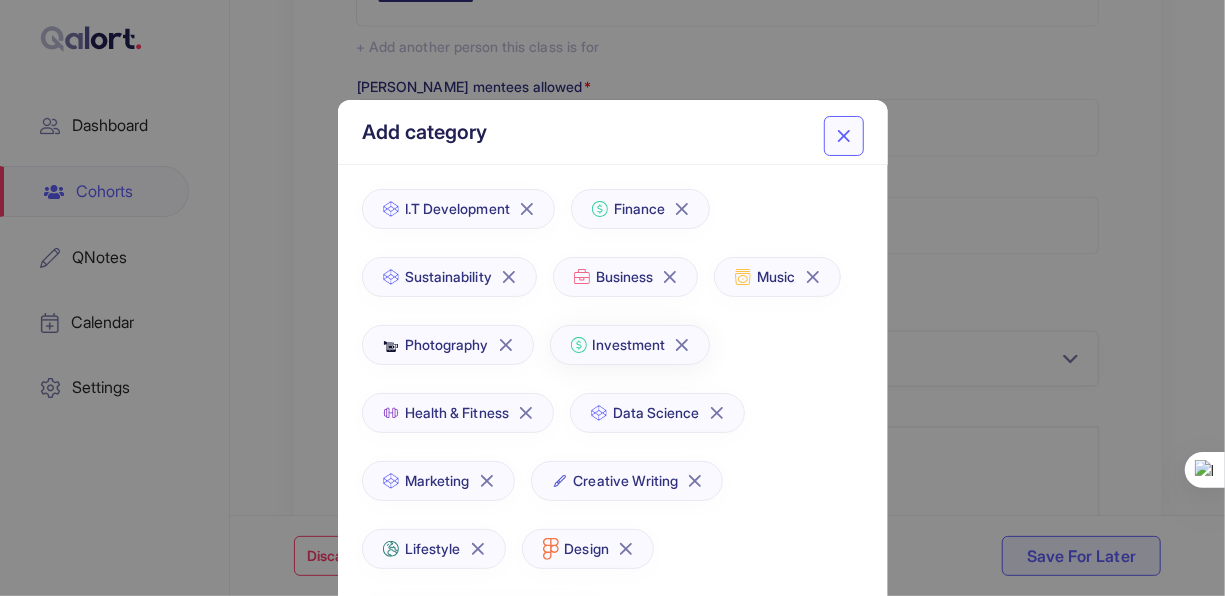 click on "Investment" at bounding box center (629, 345) 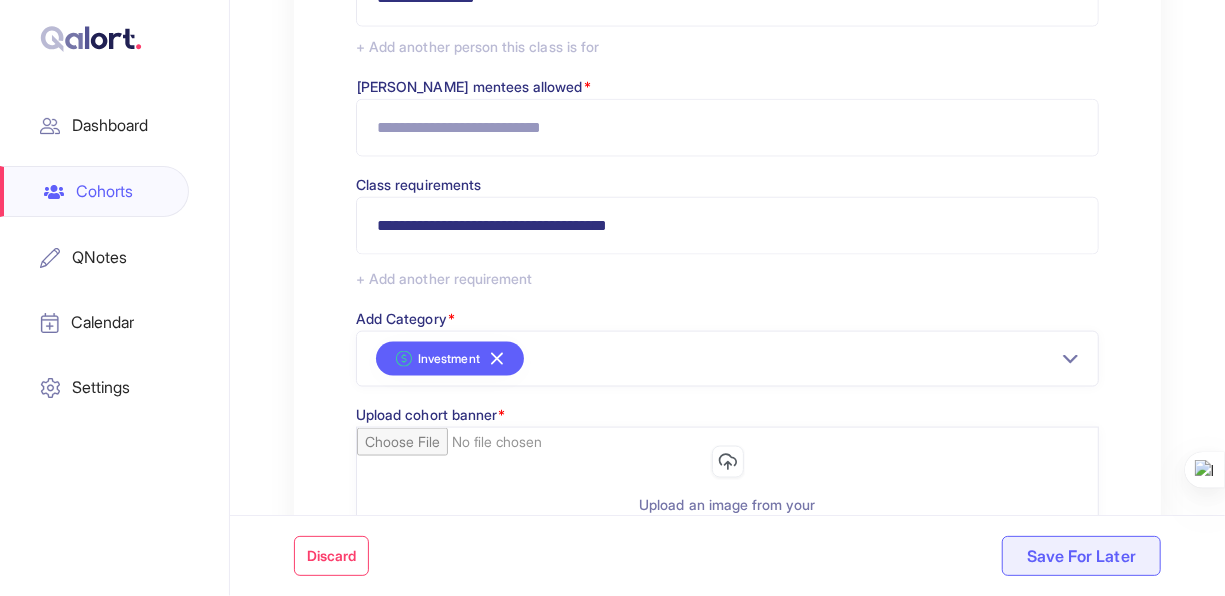 click at bounding box center [727, 359] 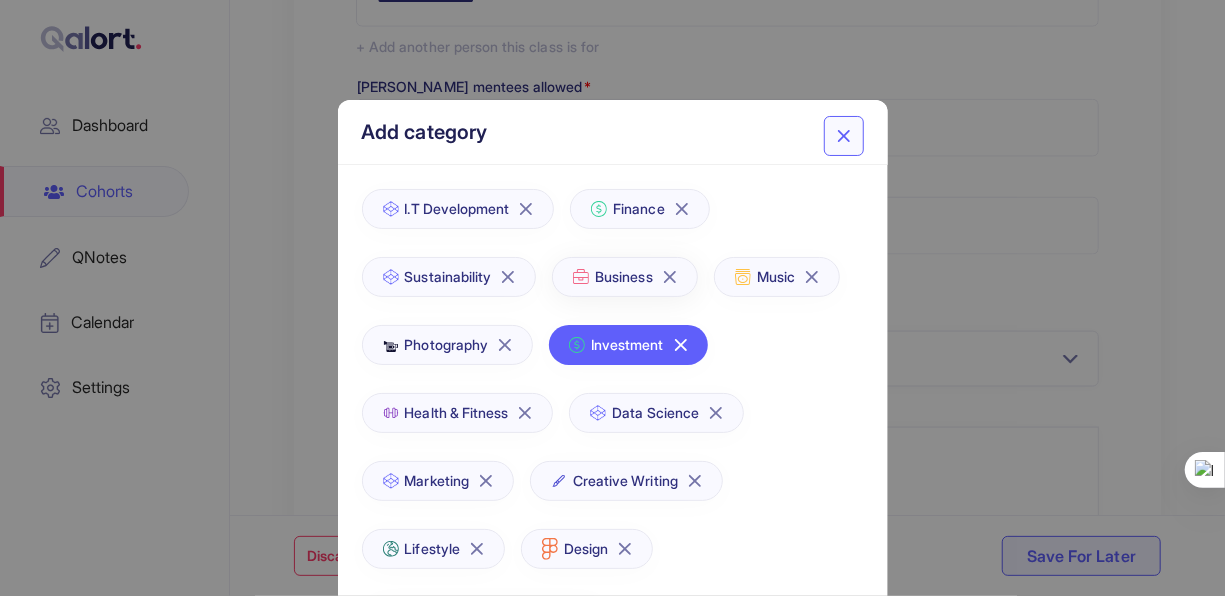 click on "Business" at bounding box center [623, 277] 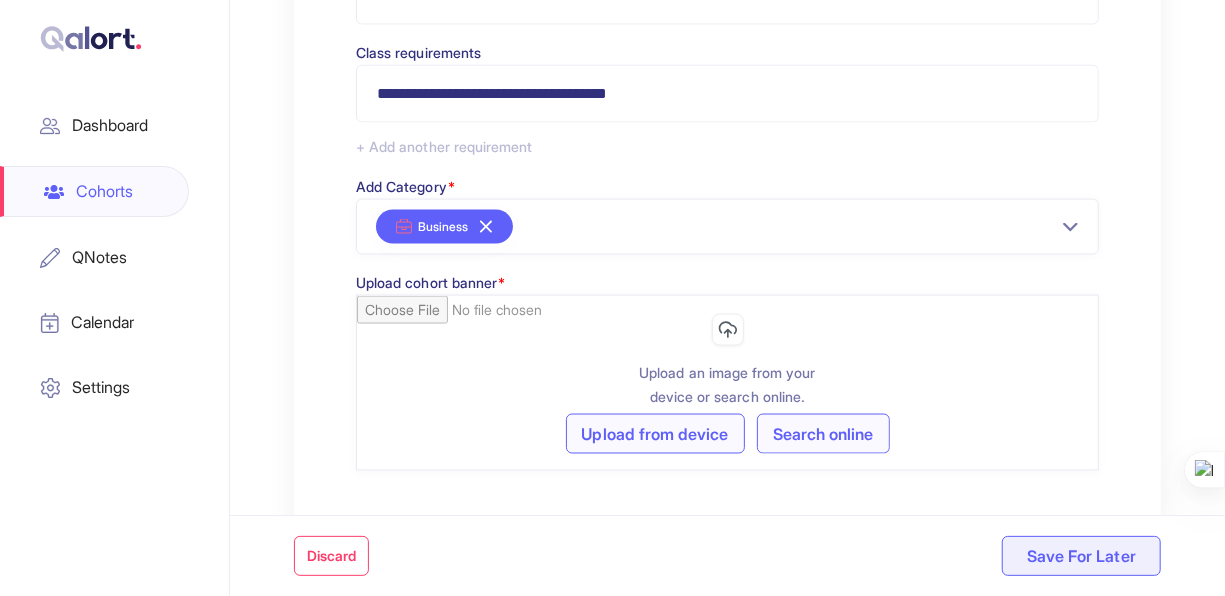 scroll, scrollTop: 1367, scrollLeft: 0, axis: vertical 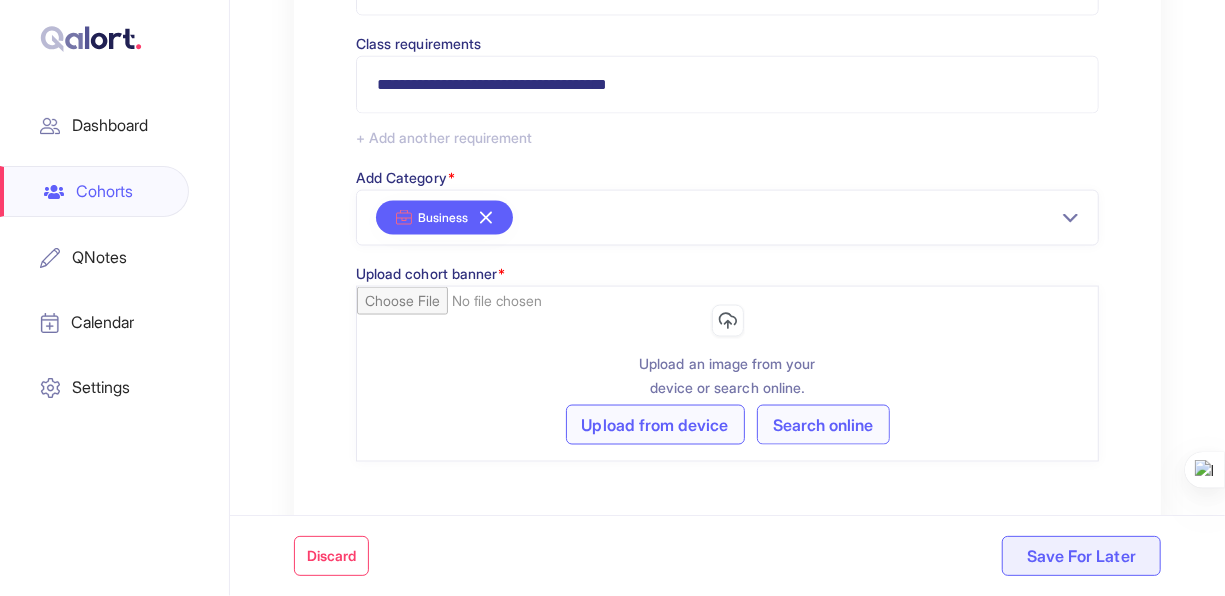 click on "Search online" at bounding box center [823, 425] 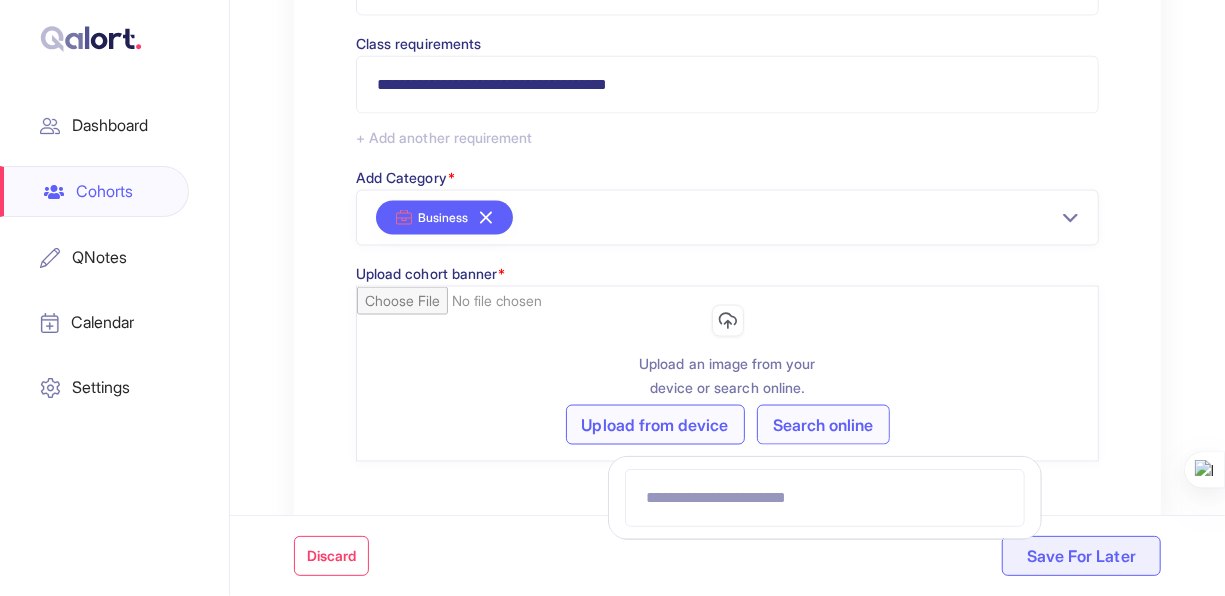 click on "Search online" at bounding box center [823, 425] 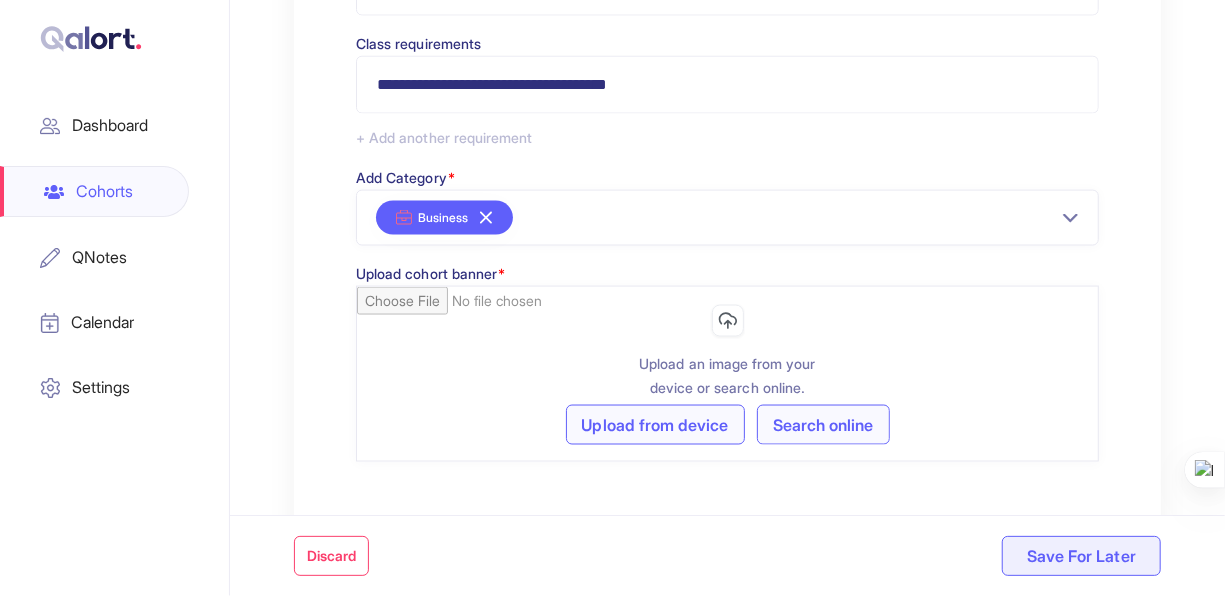 click on "Search online" at bounding box center (823, 425) 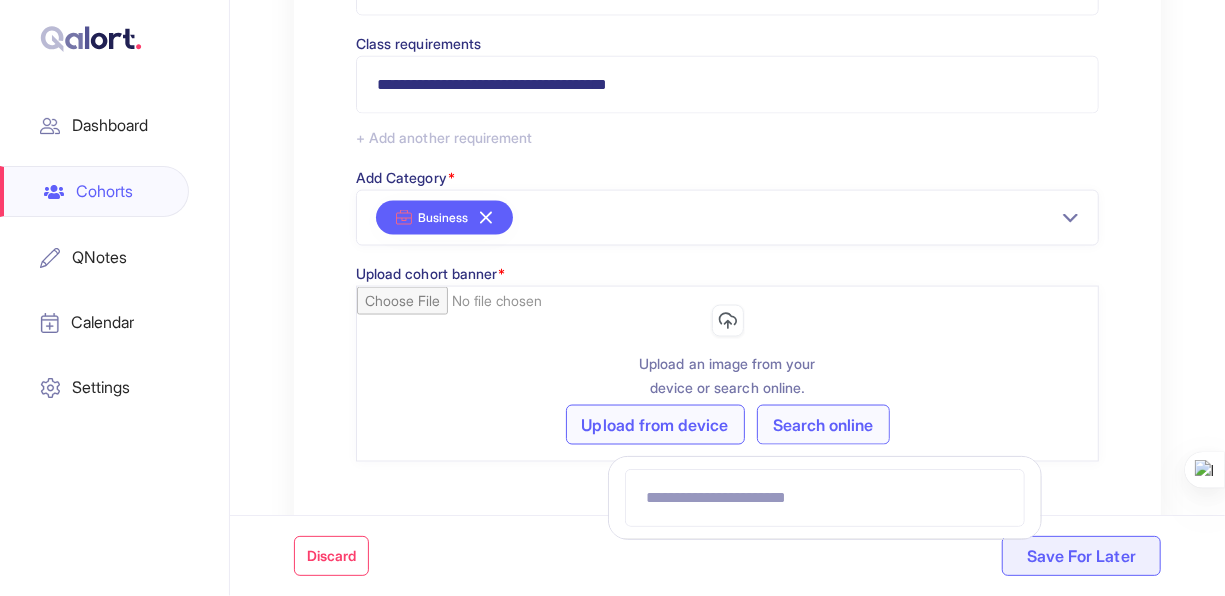 click at bounding box center [825, 498] 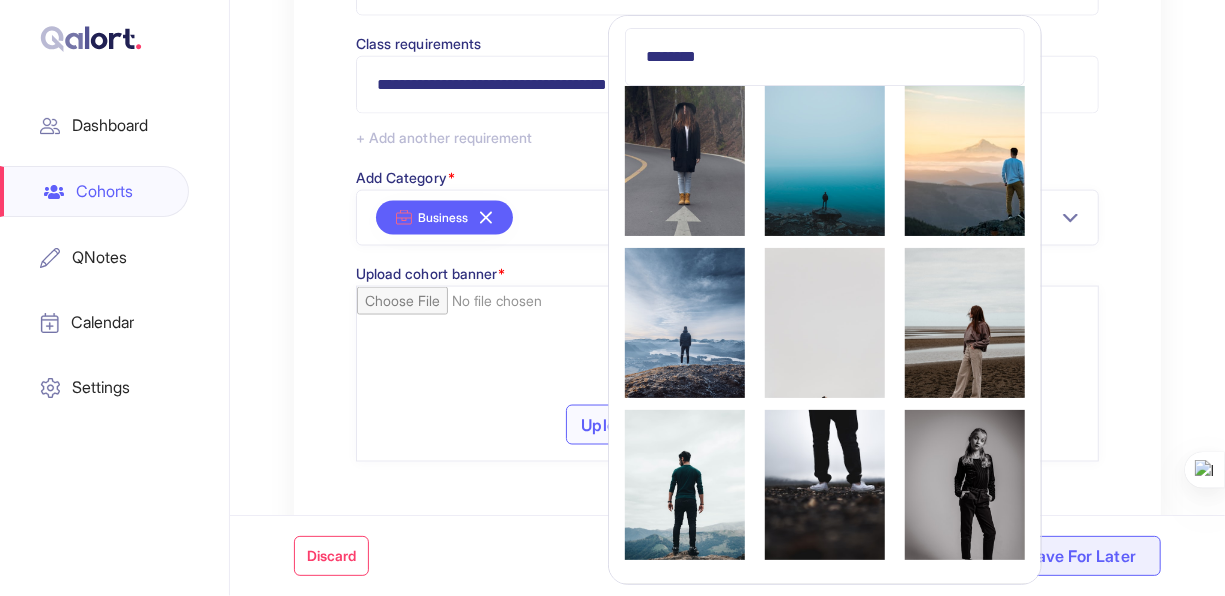 type on "********" 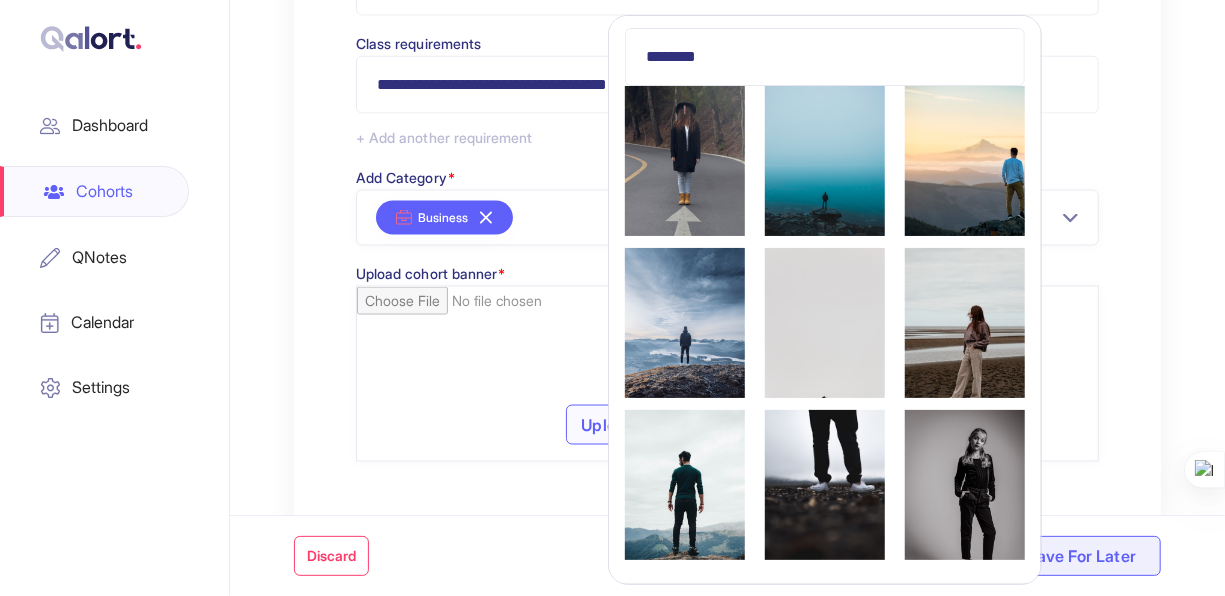 click at bounding box center (965, 323) 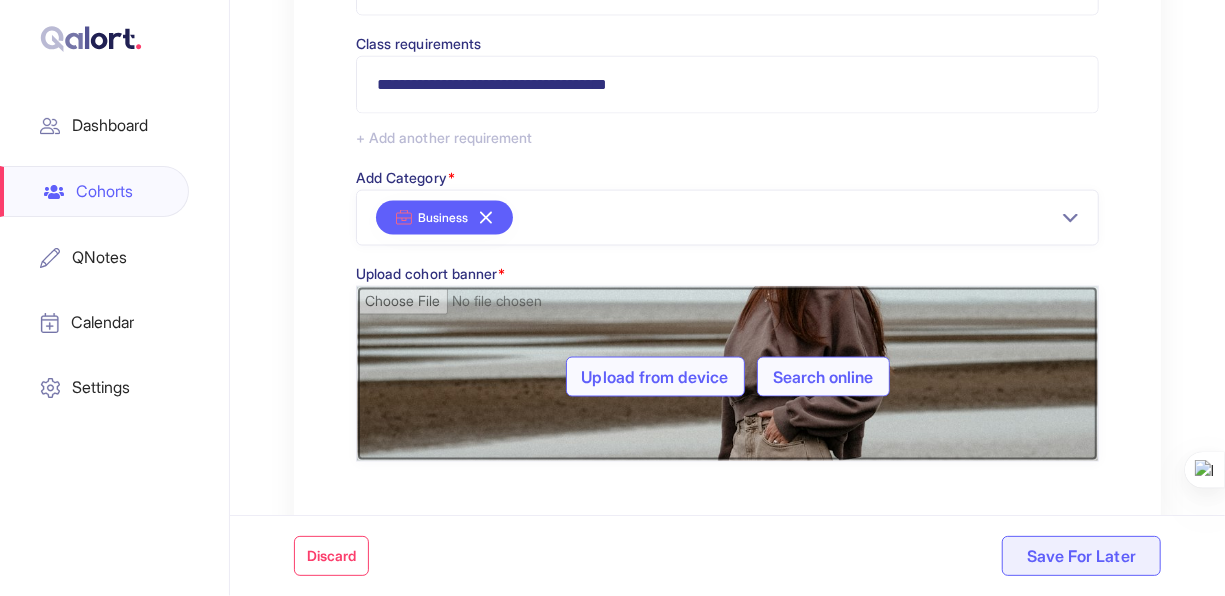 click at bounding box center [727, 374] 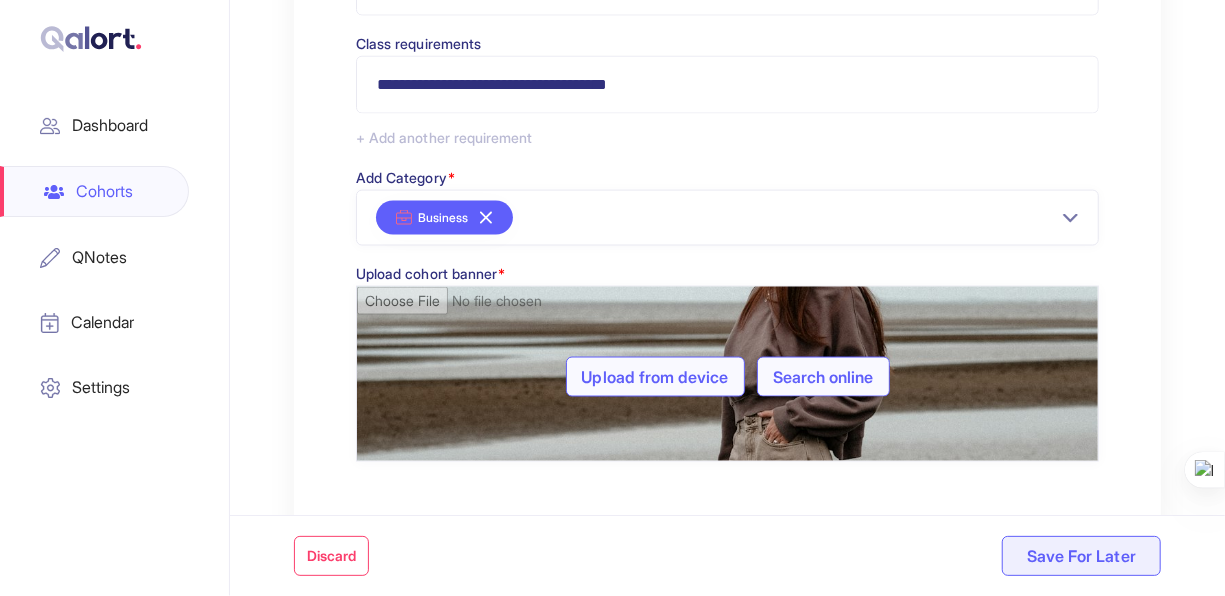 click on "Search online" at bounding box center (823, 377) 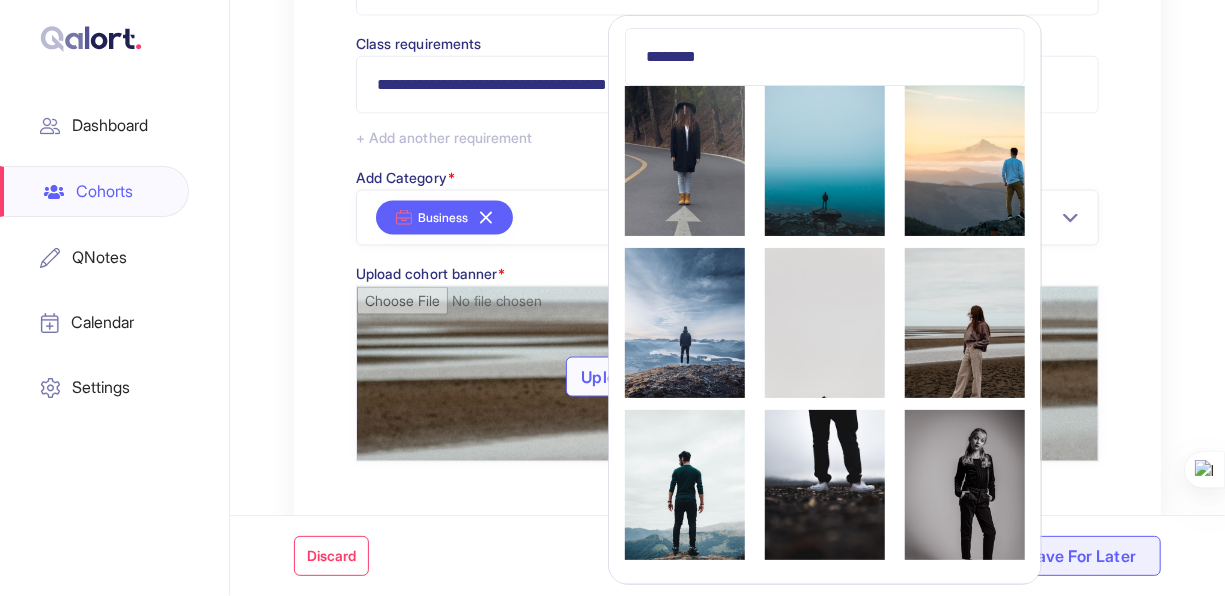 type 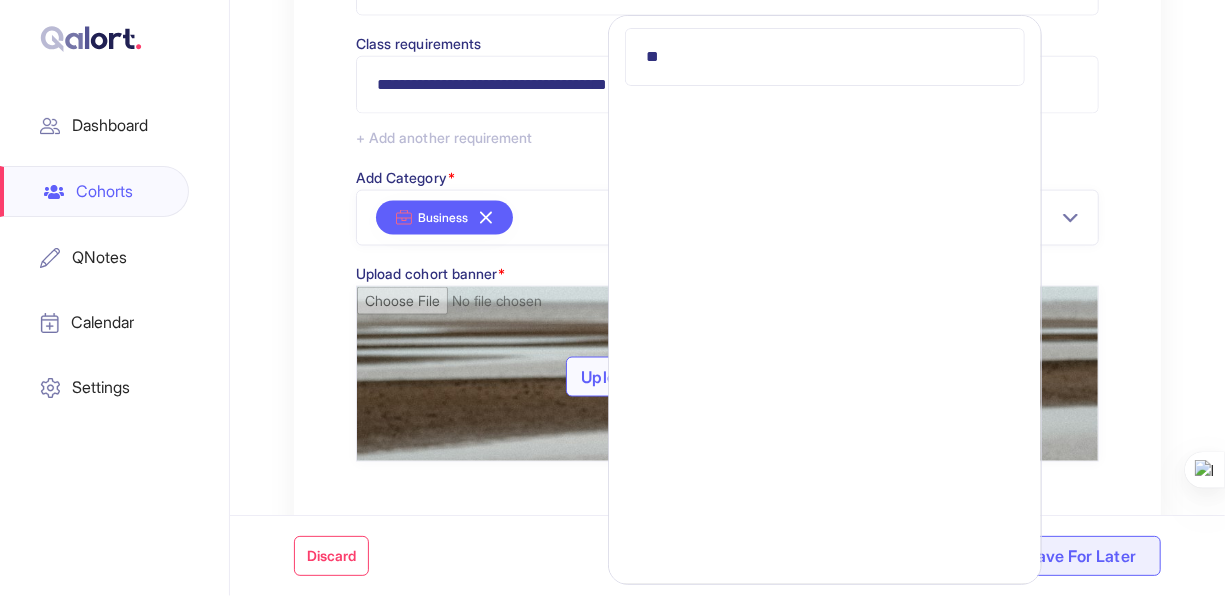 type on "*" 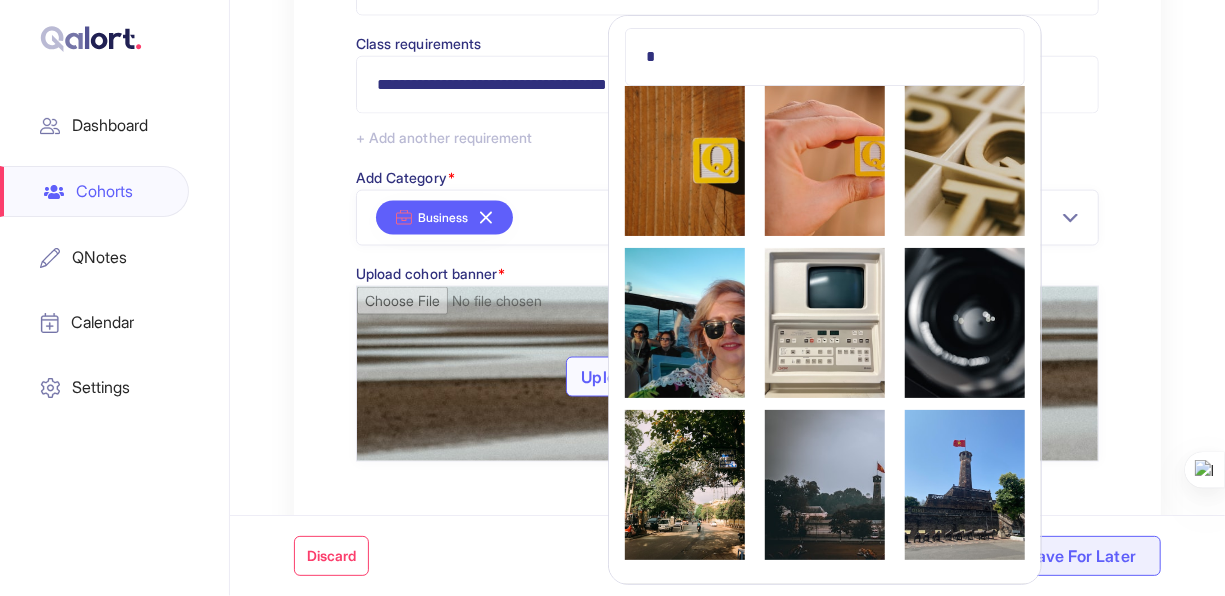 type on "*" 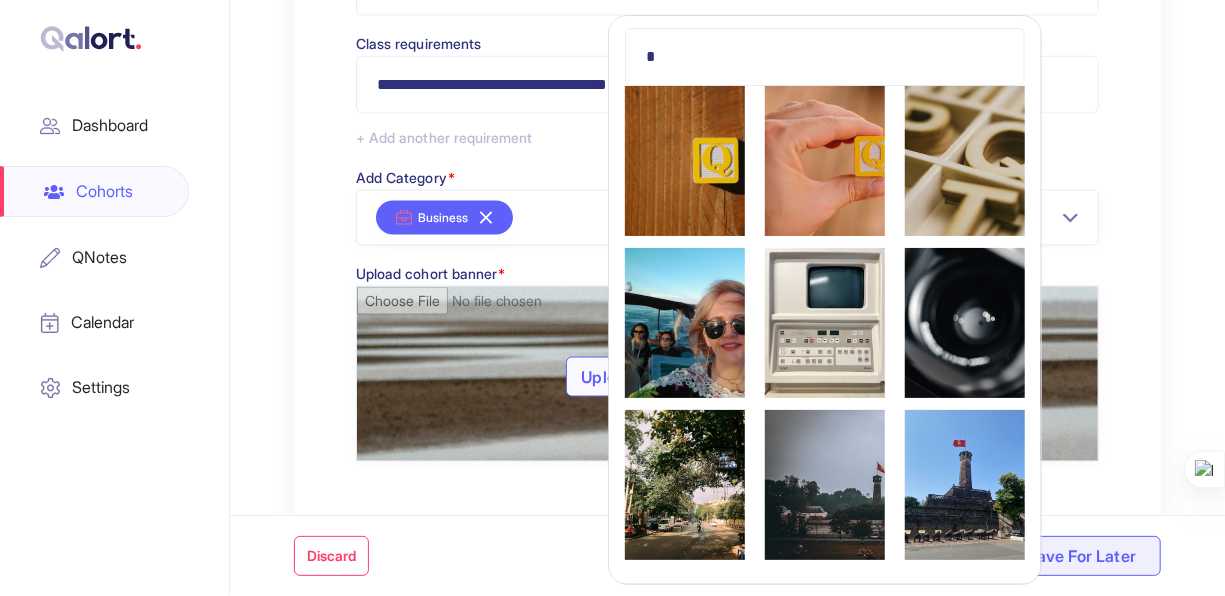click at bounding box center [825, 161] 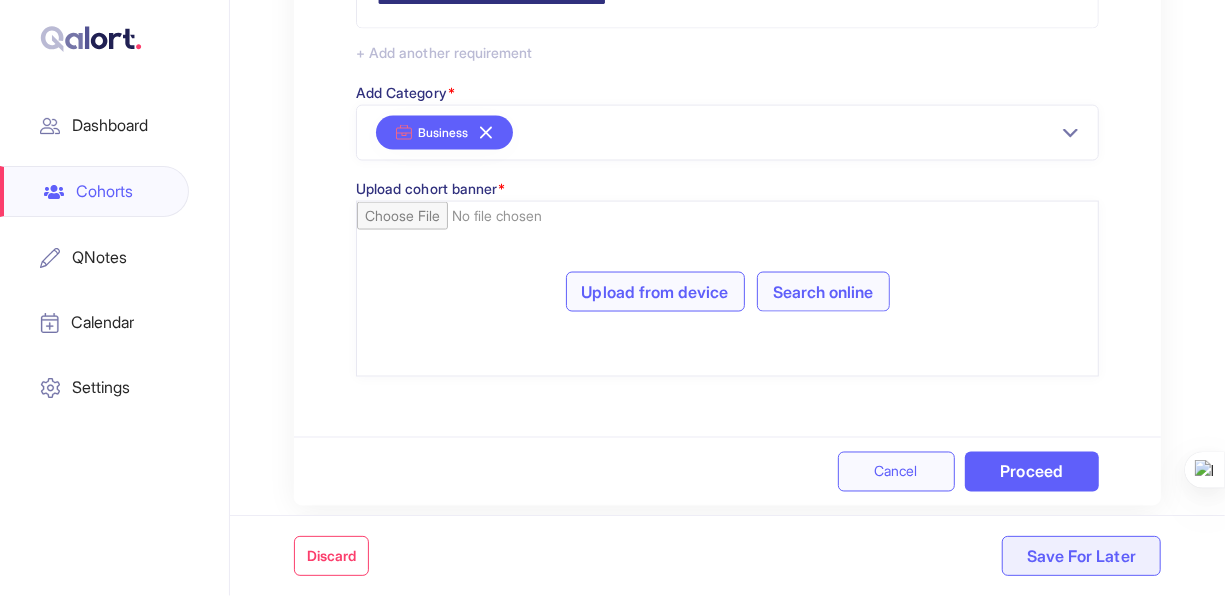 scroll, scrollTop: 1466, scrollLeft: 0, axis: vertical 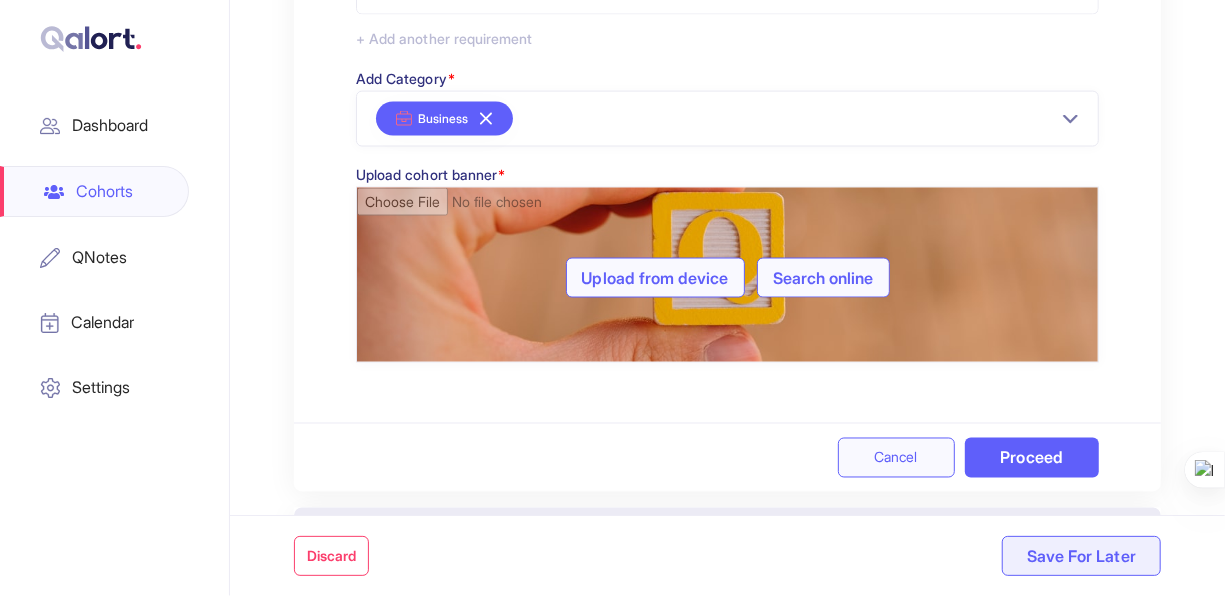 click on "Proceed" at bounding box center (1032, 458) 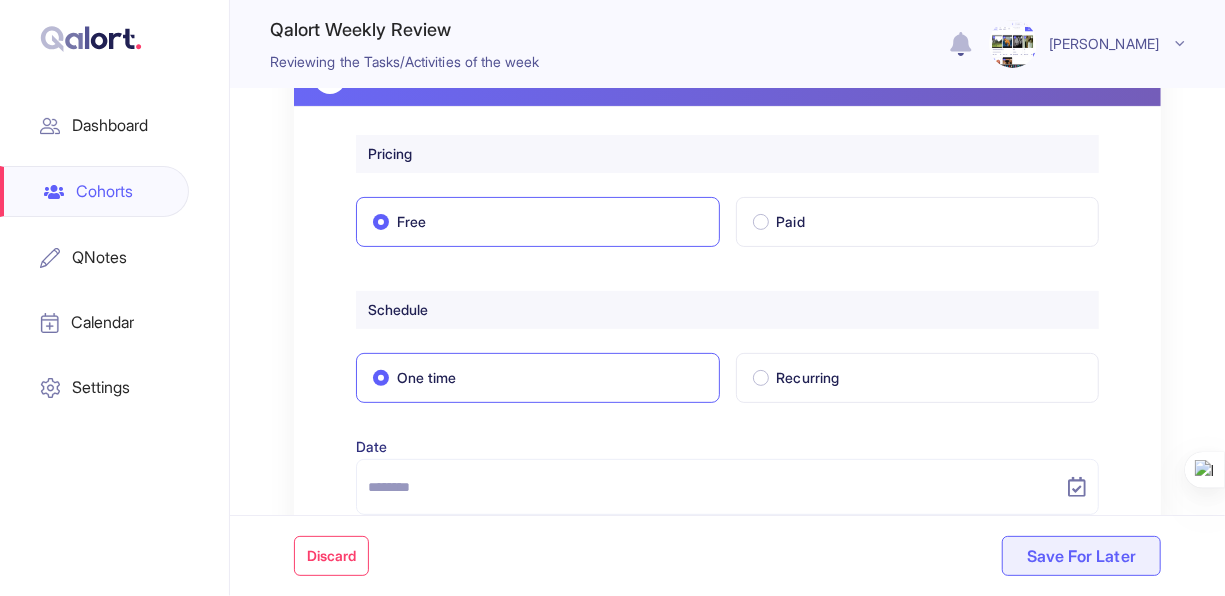 scroll, scrollTop: 156, scrollLeft: 0, axis: vertical 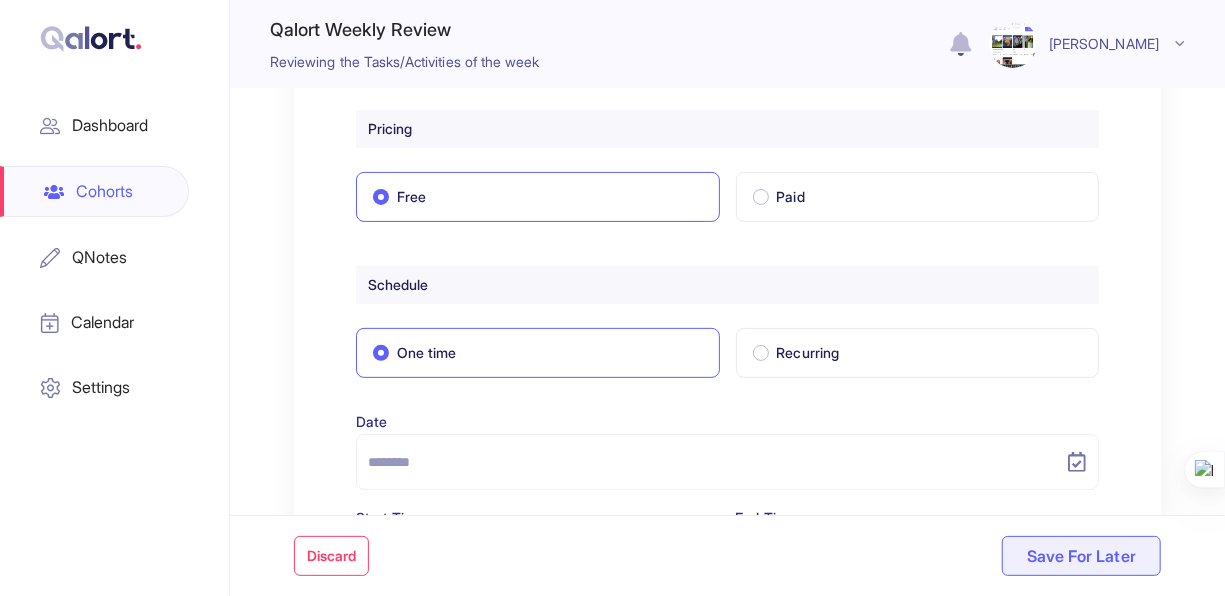 click on "One time" at bounding box center [538, 353] 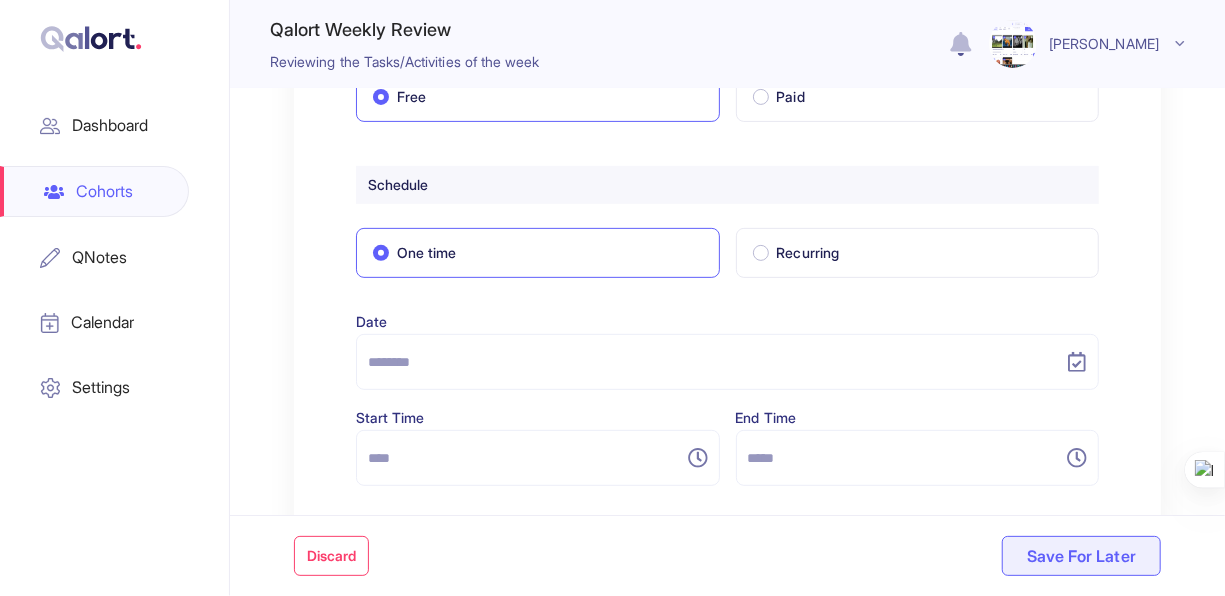scroll, scrollTop: 262, scrollLeft: 0, axis: vertical 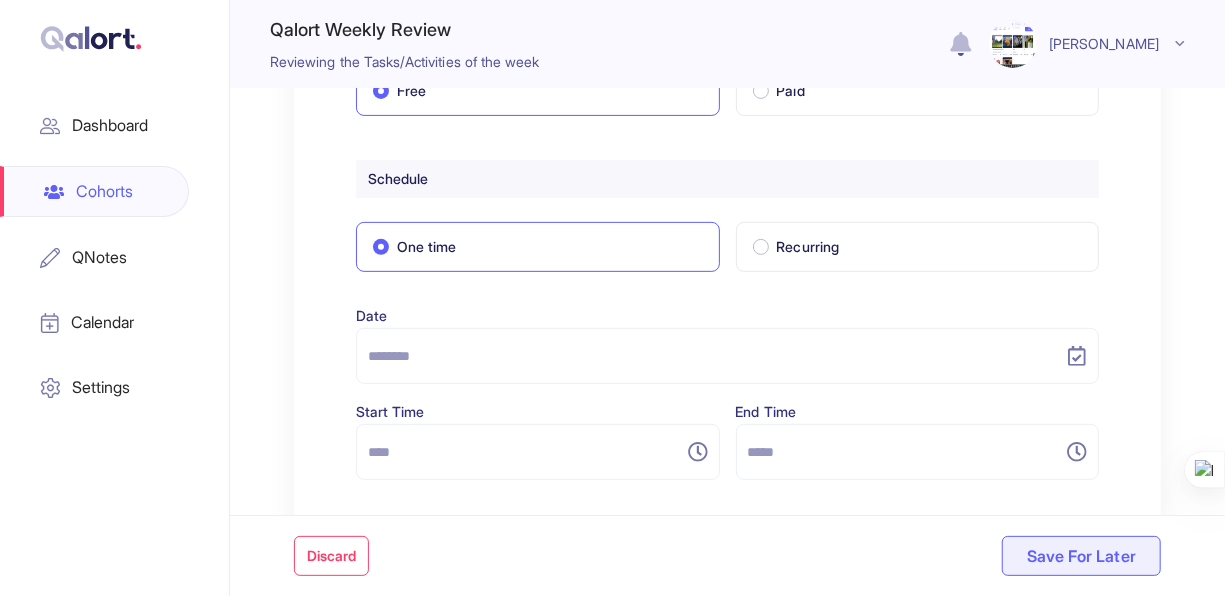 click at bounding box center [715, 356] 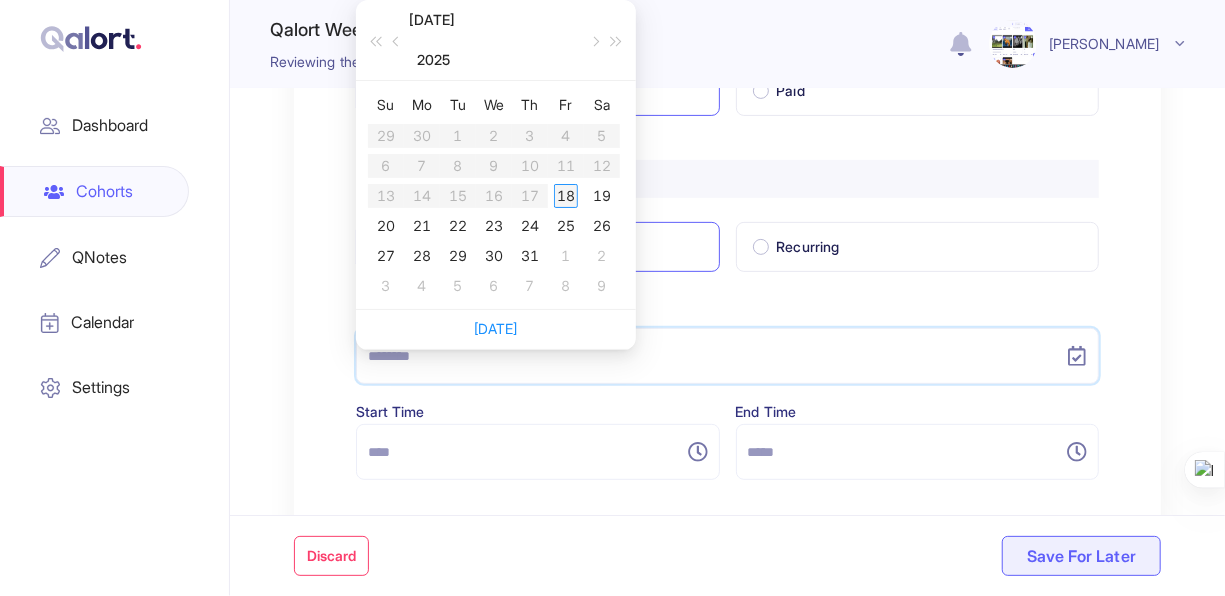 click on "18" at bounding box center (566, 196) 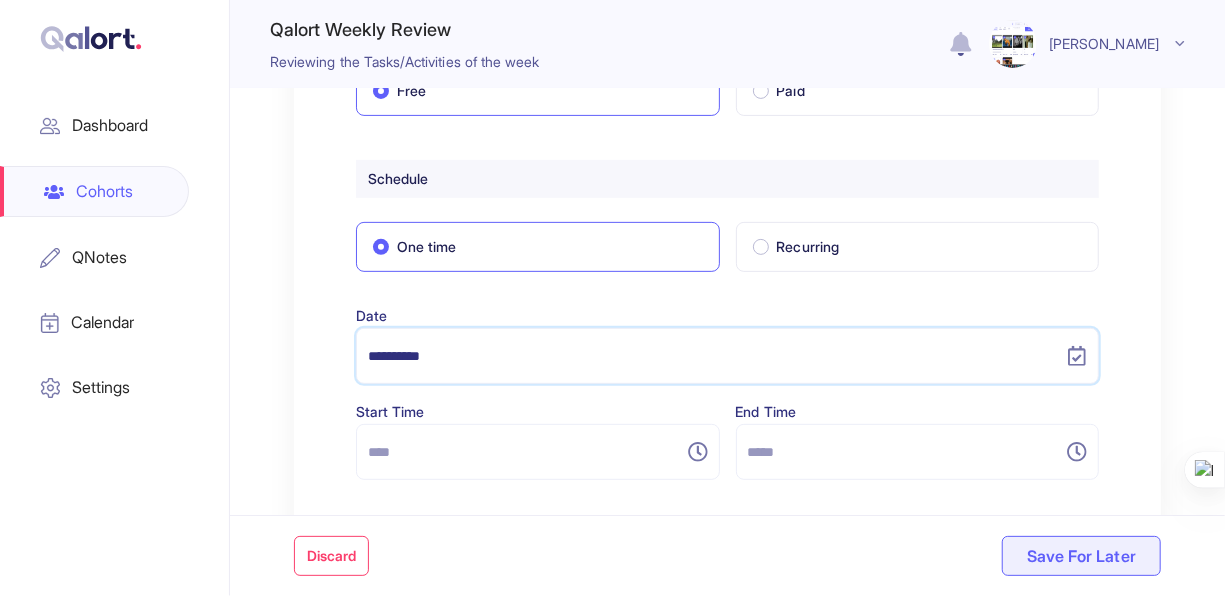 click at bounding box center [526, 452] 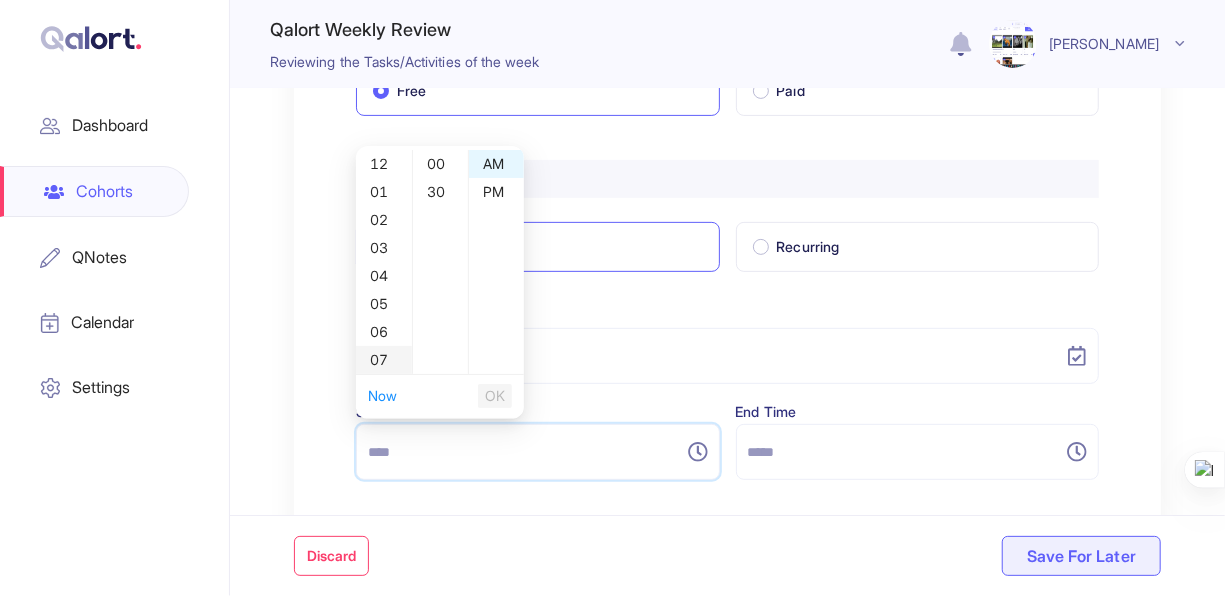 click on "07" at bounding box center (384, 360) 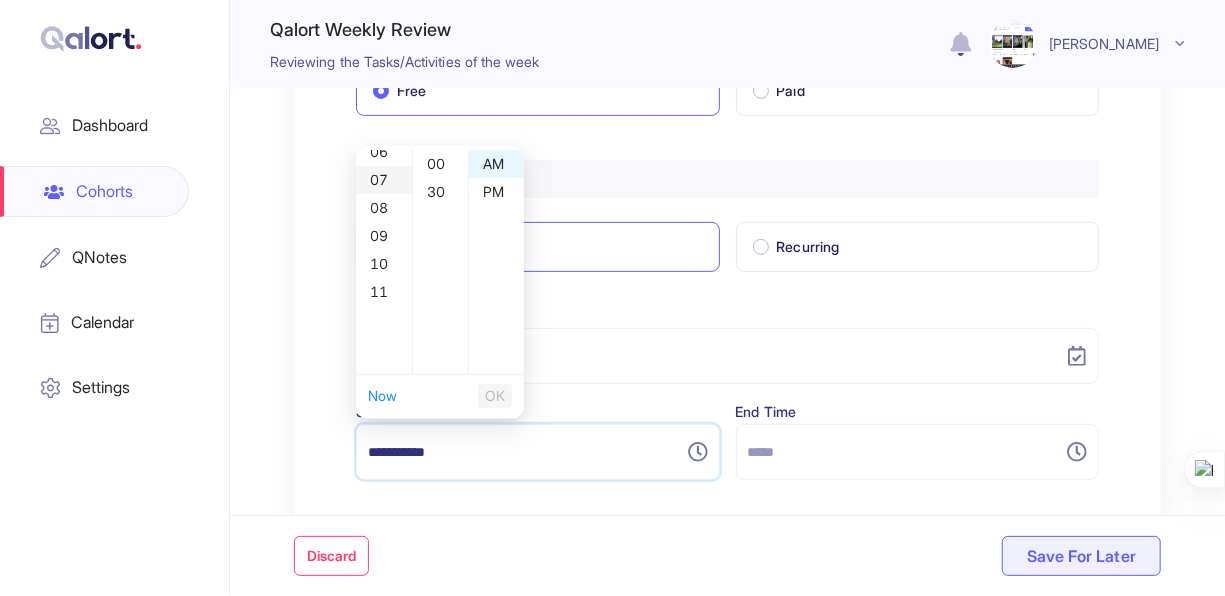 scroll, scrollTop: 196, scrollLeft: 0, axis: vertical 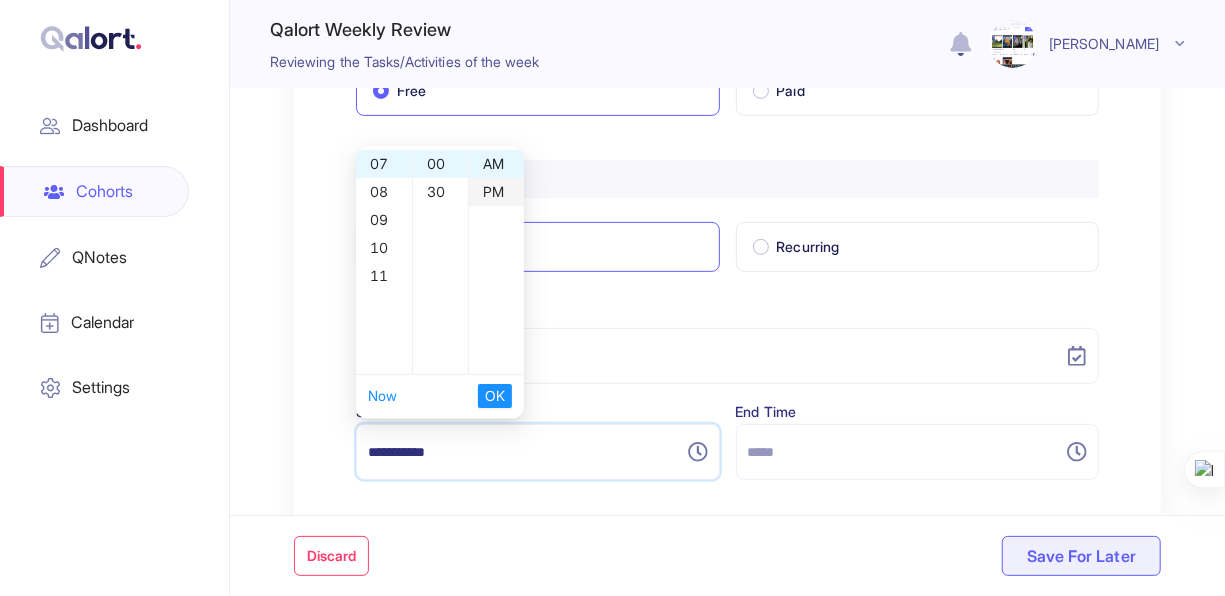 click on "PM" at bounding box center (496, 192) 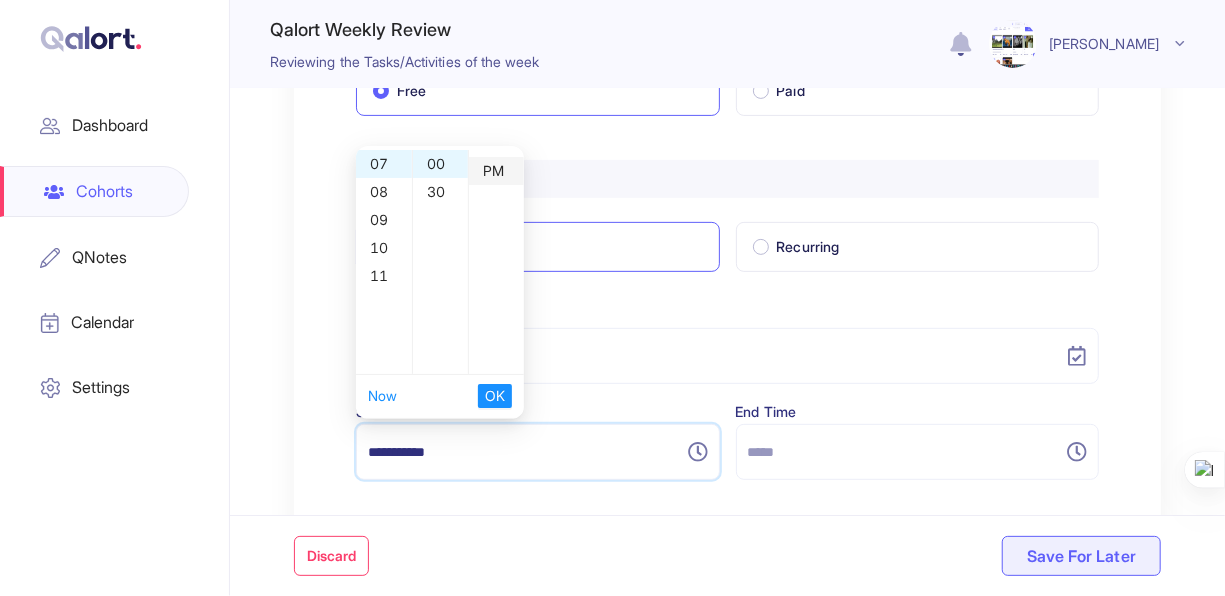 scroll, scrollTop: 28, scrollLeft: 0, axis: vertical 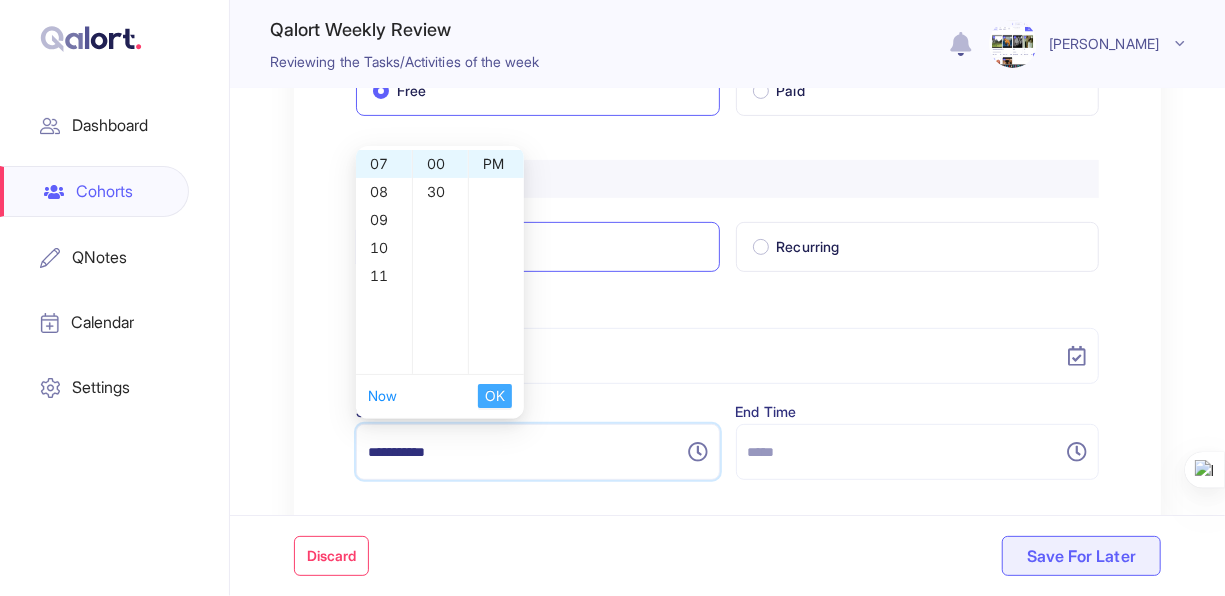 click on "OK" at bounding box center [495, 396] 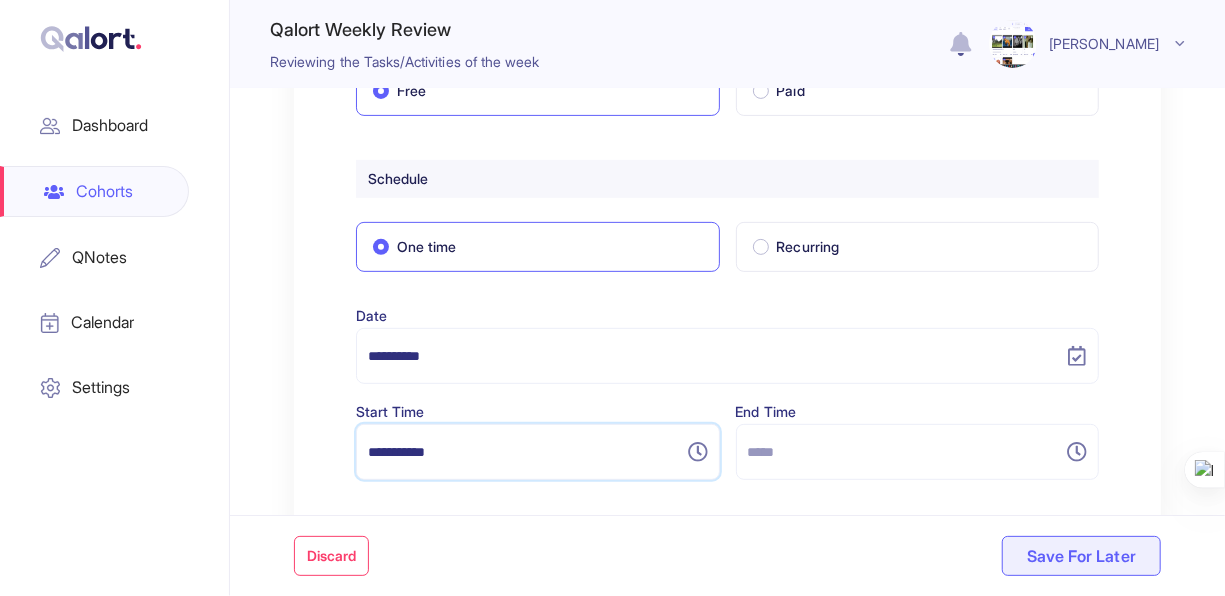 click at bounding box center (906, 452) 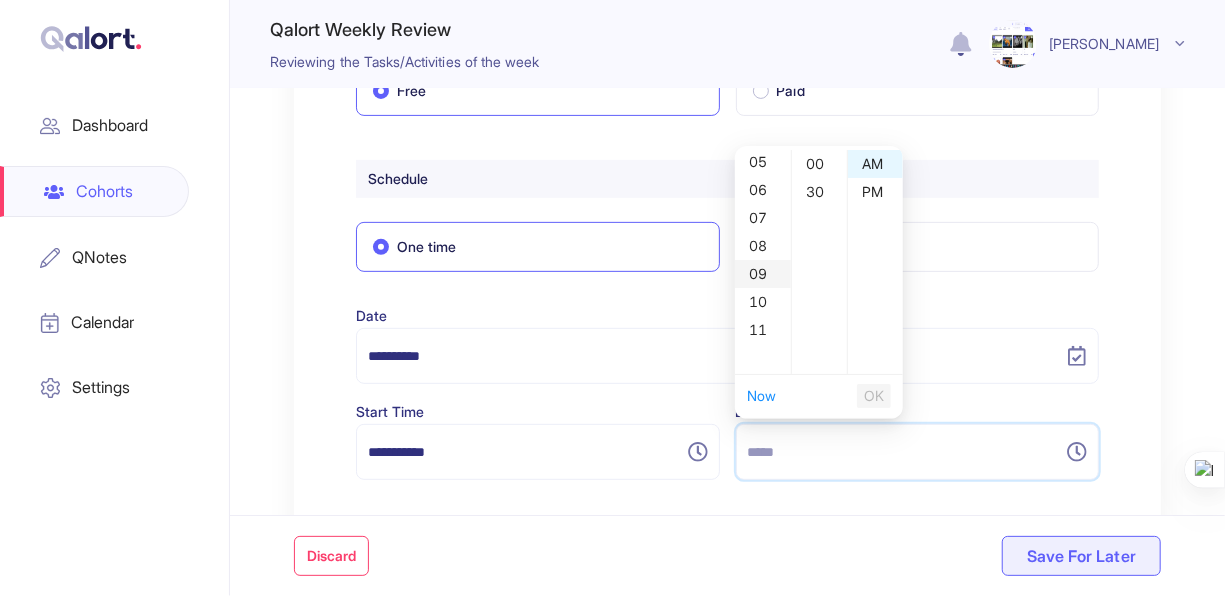 click on "09" at bounding box center (763, 274) 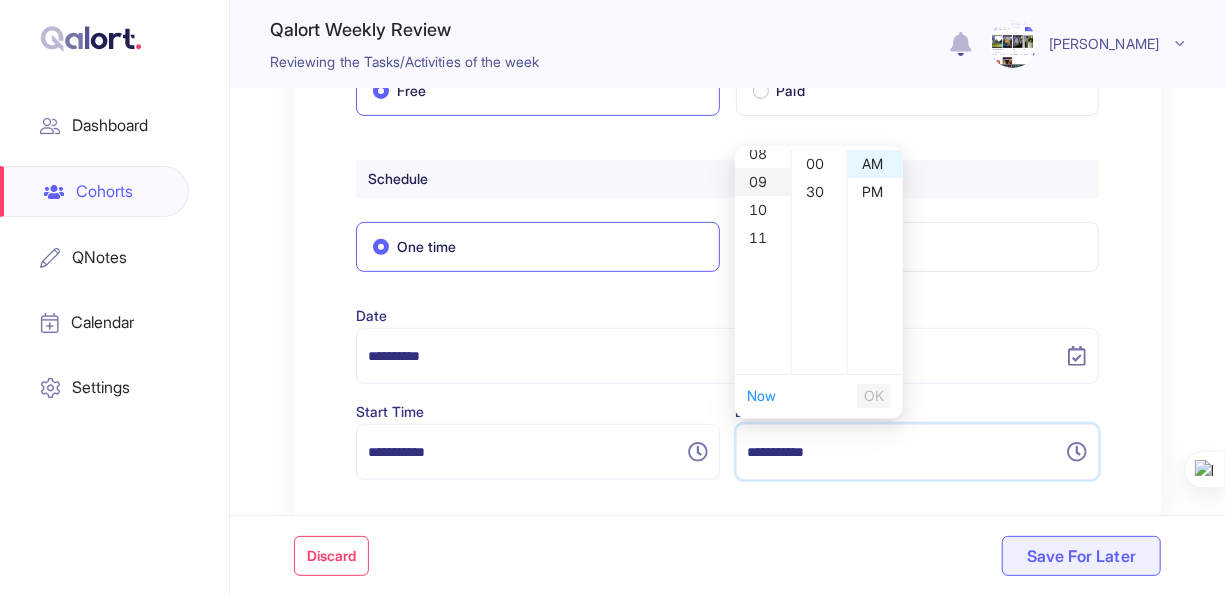 scroll, scrollTop: 252, scrollLeft: 0, axis: vertical 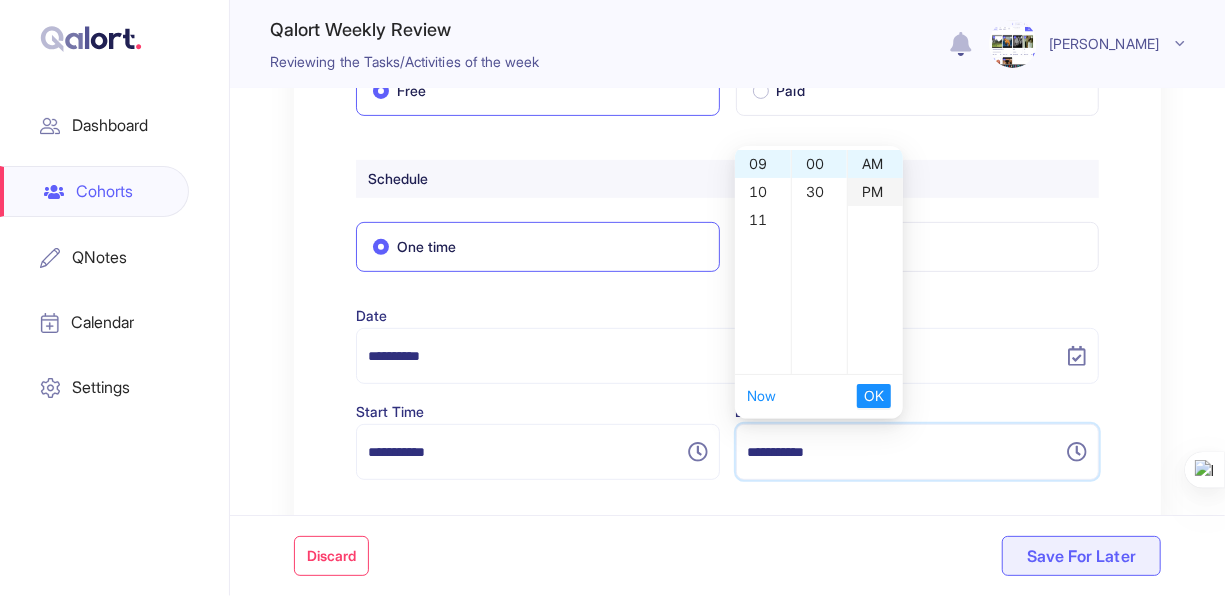 click on "PM" at bounding box center (875, 192) 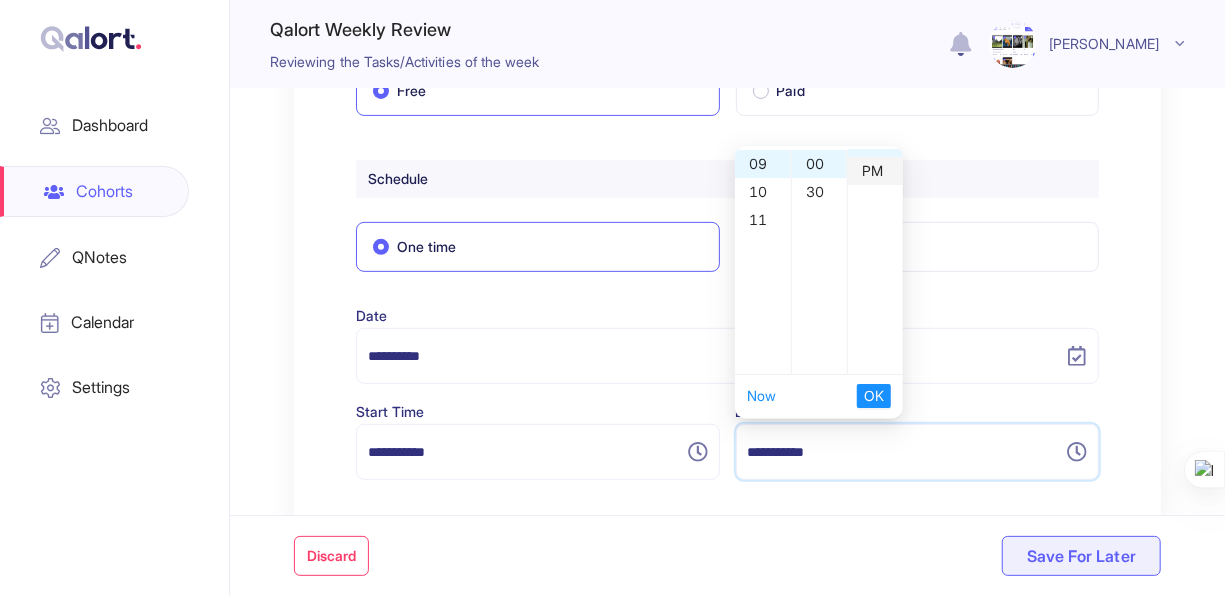 scroll, scrollTop: 28, scrollLeft: 0, axis: vertical 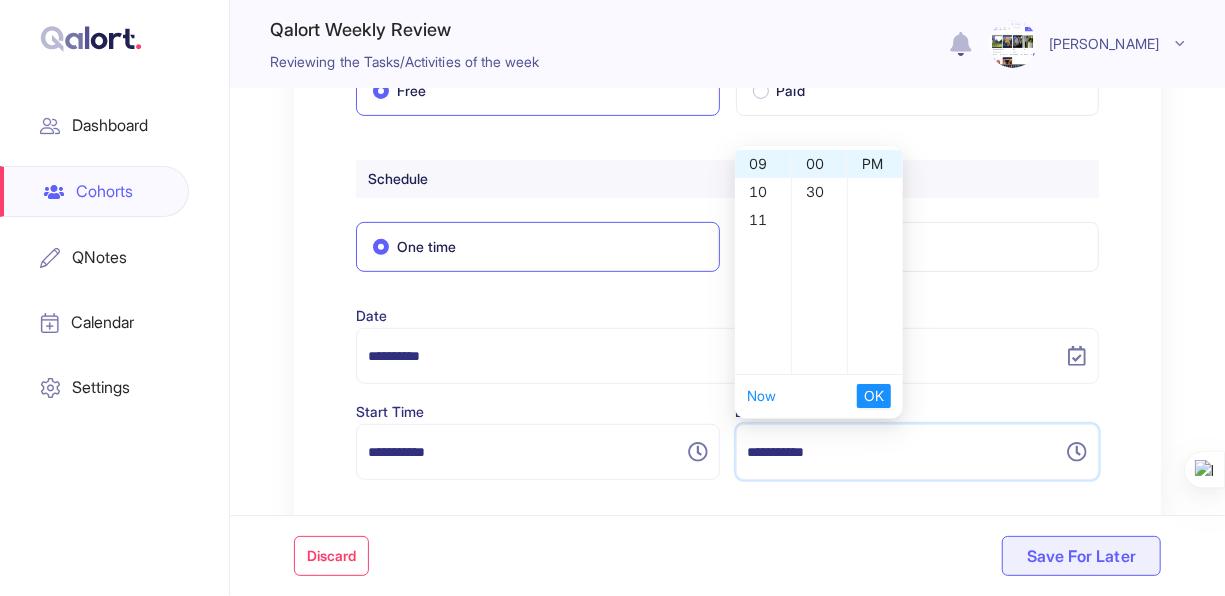 click on "Now OK" at bounding box center [819, 396] 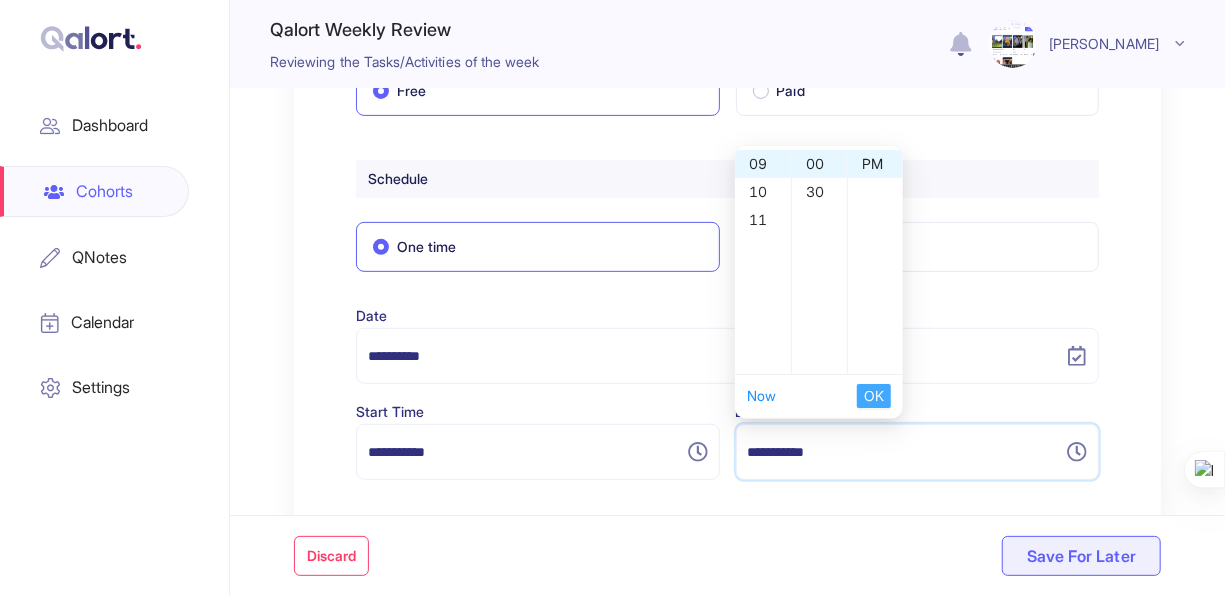 click on "OK" at bounding box center (874, 396) 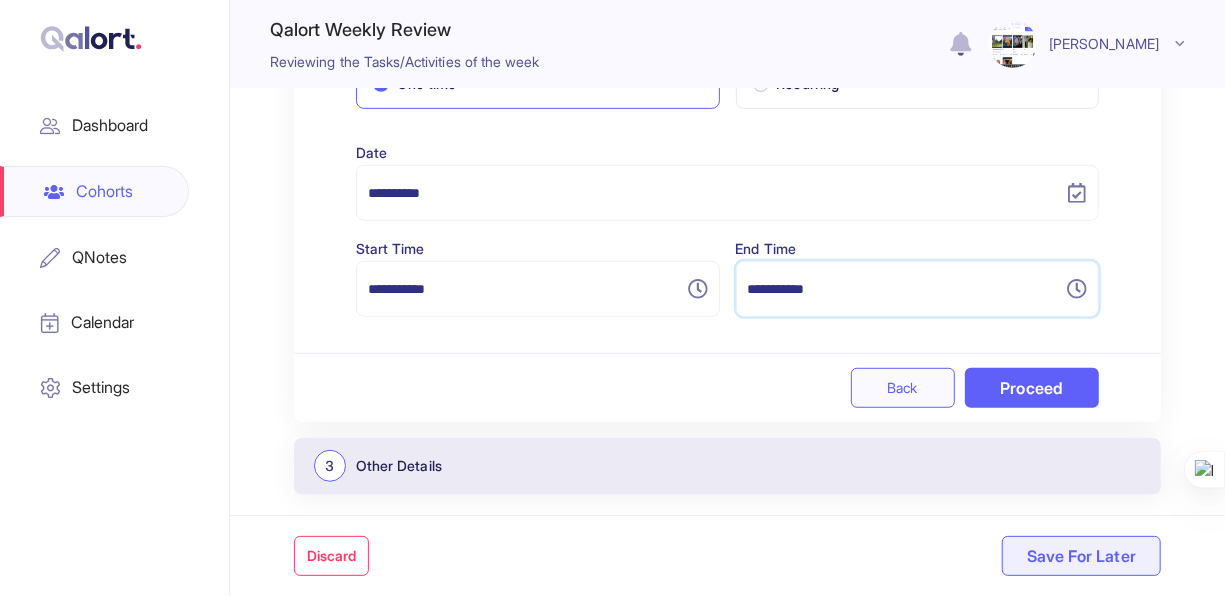 scroll, scrollTop: 426, scrollLeft: 0, axis: vertical 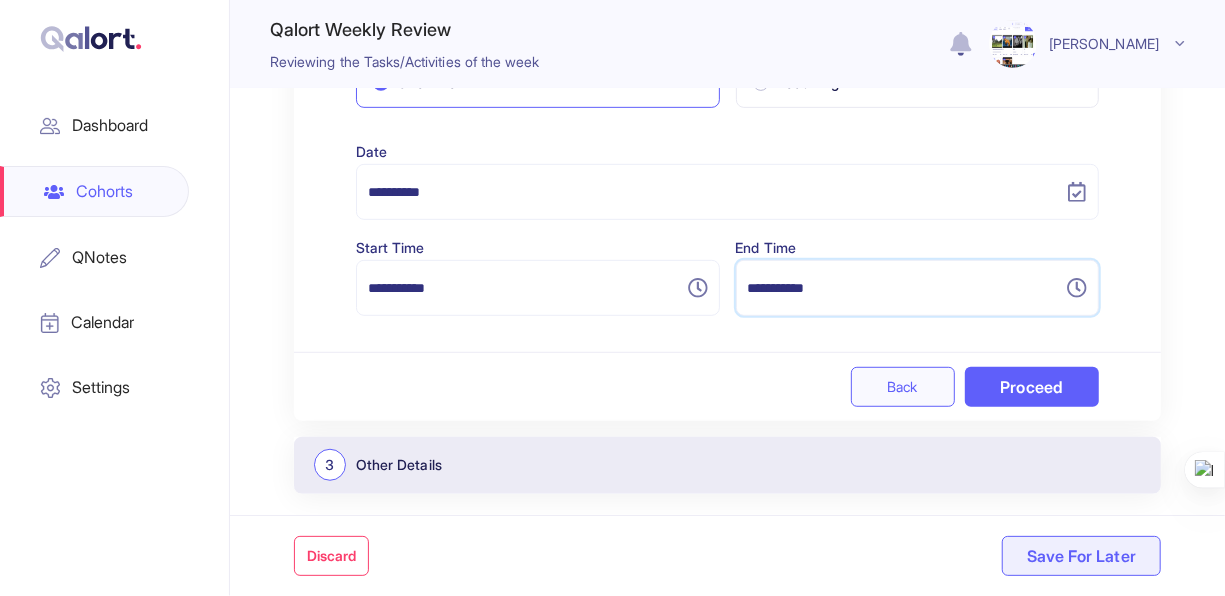 click on "Proceed" at bounding box center (1032, 387) 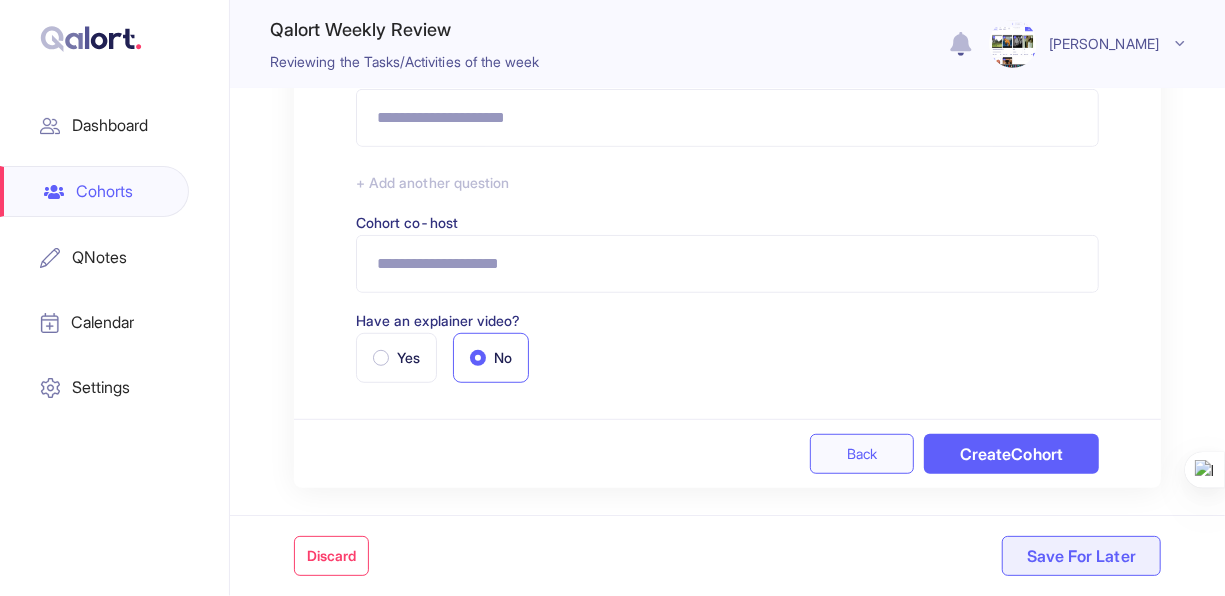 click on "Create  Cohort" at bounding box center [1011, 454] 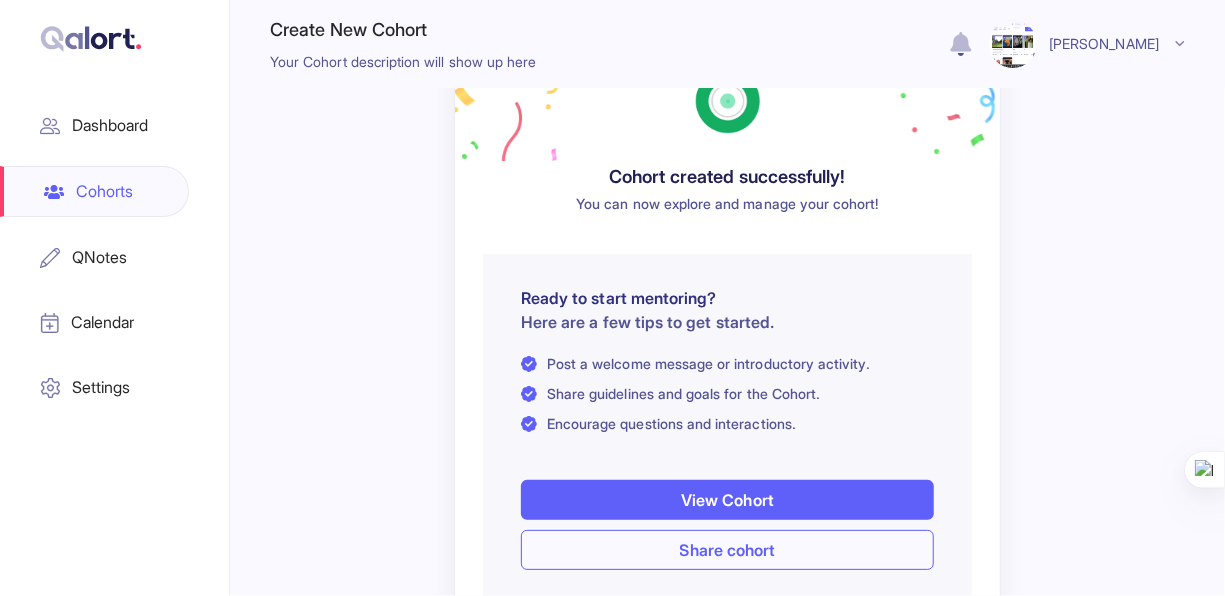 scroll, scrollTop: 122, scrollLeft: 0, axis: vertical 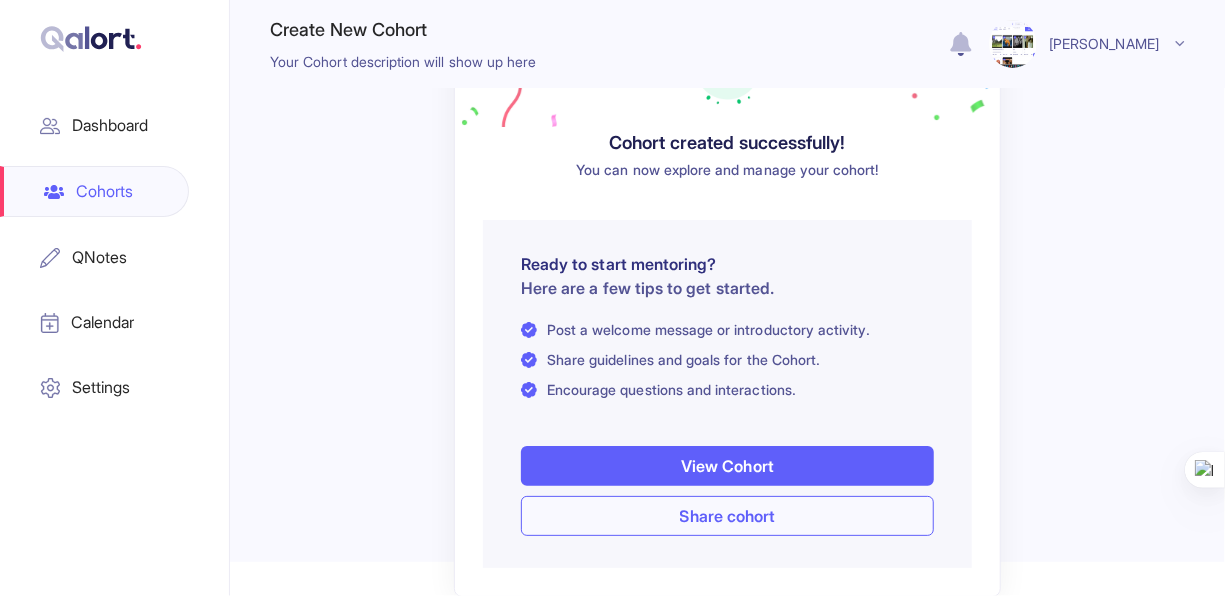 click on "Cohorts" at bounding box center (94, 191) 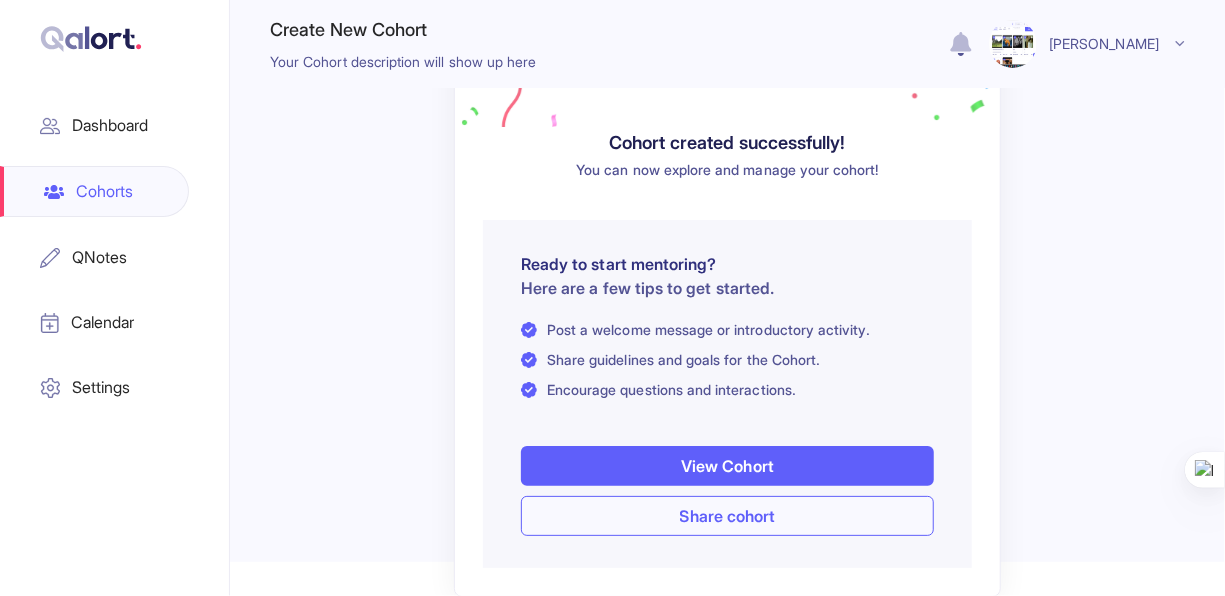 scroll, scrollTop: 0, scrollLeft: 0, axis: both 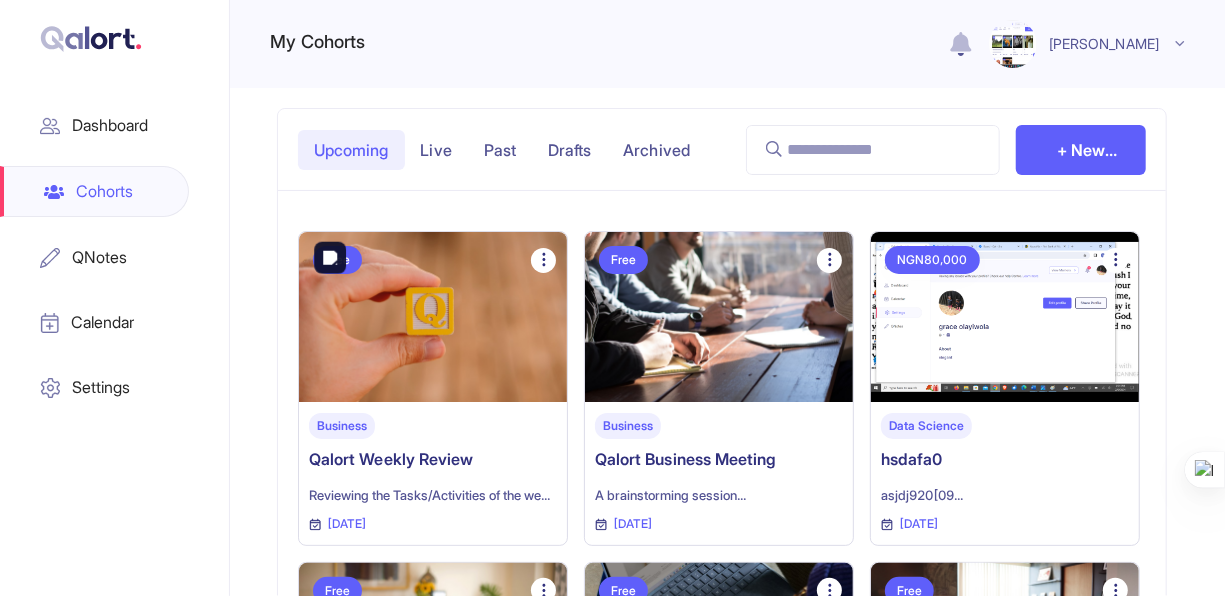 click at bounding box center [433, 317] 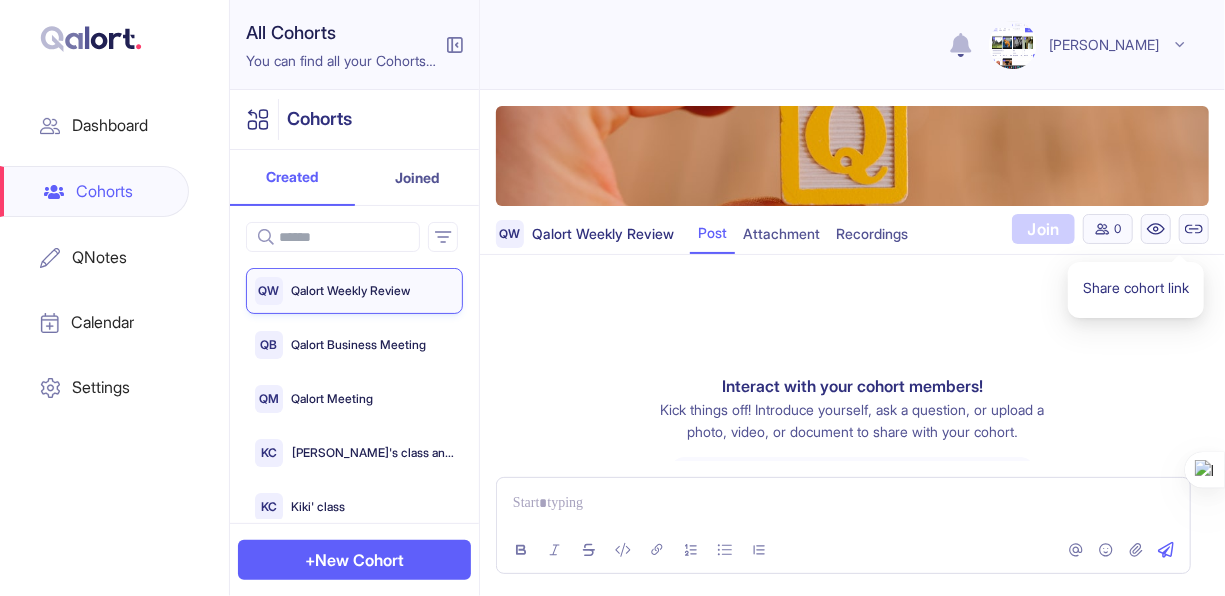 click at bounding box center (1194, 229) 